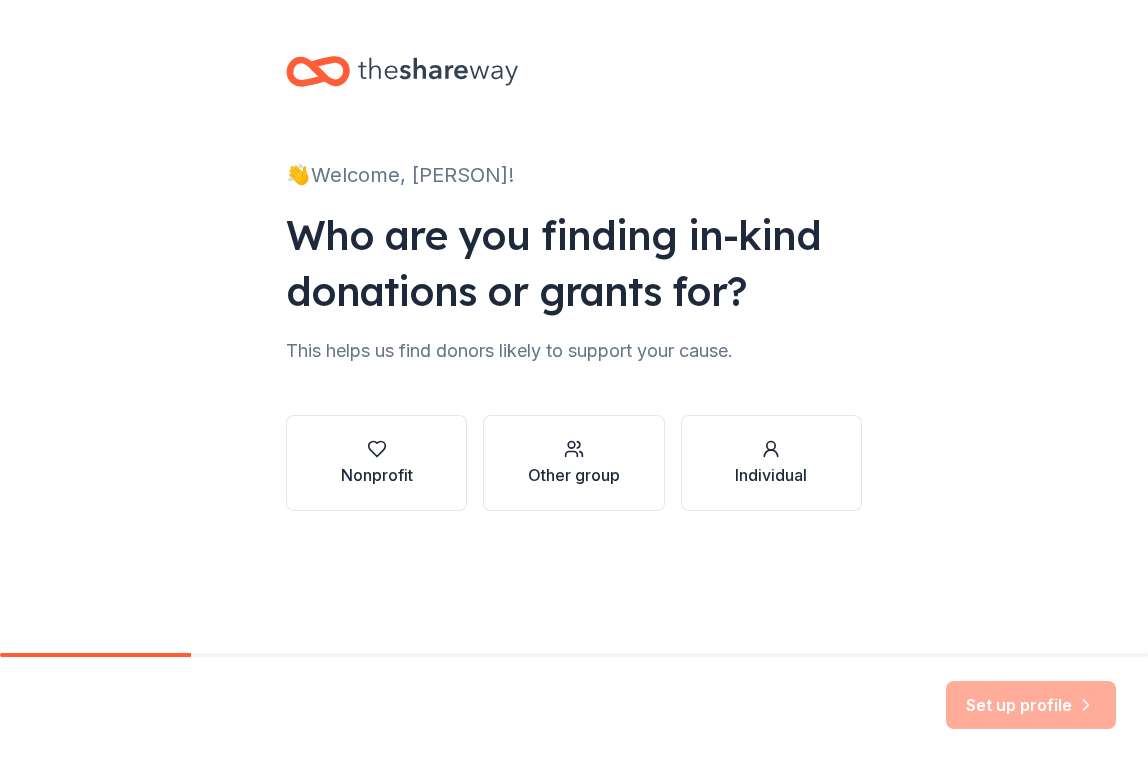 scroll, scrollTop: 0, scrollLeft: 0, axis: both 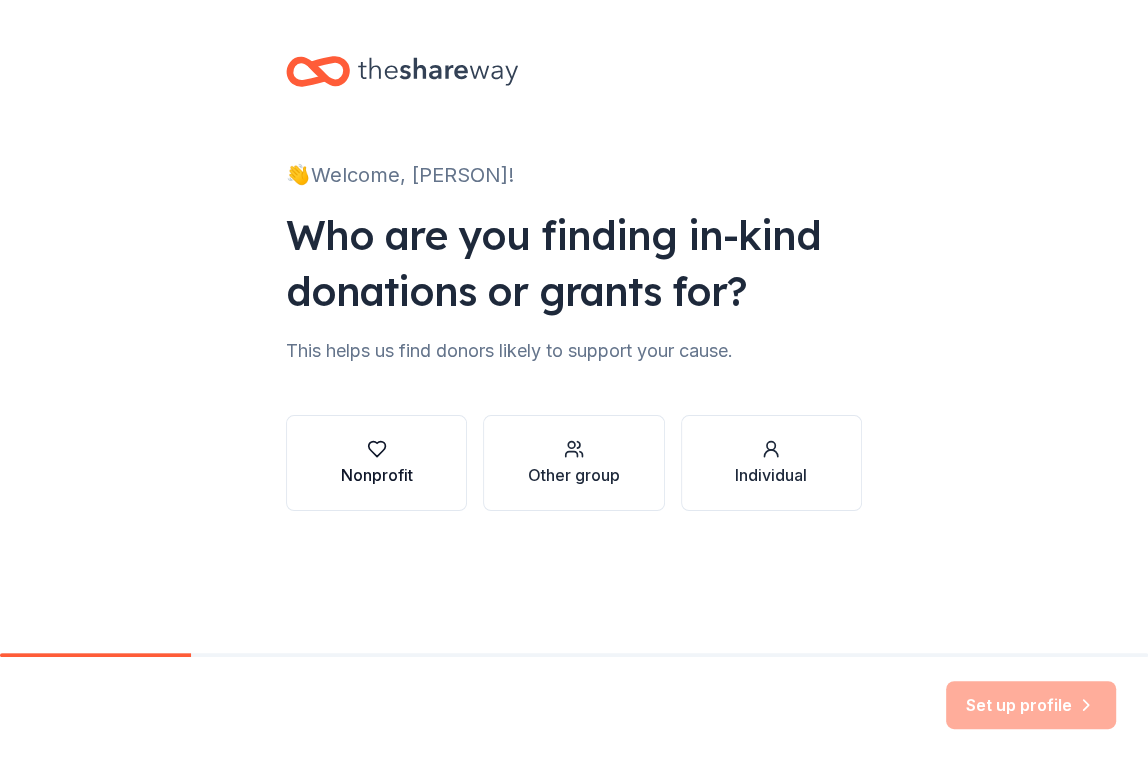 click at bounding box center (377, 449) 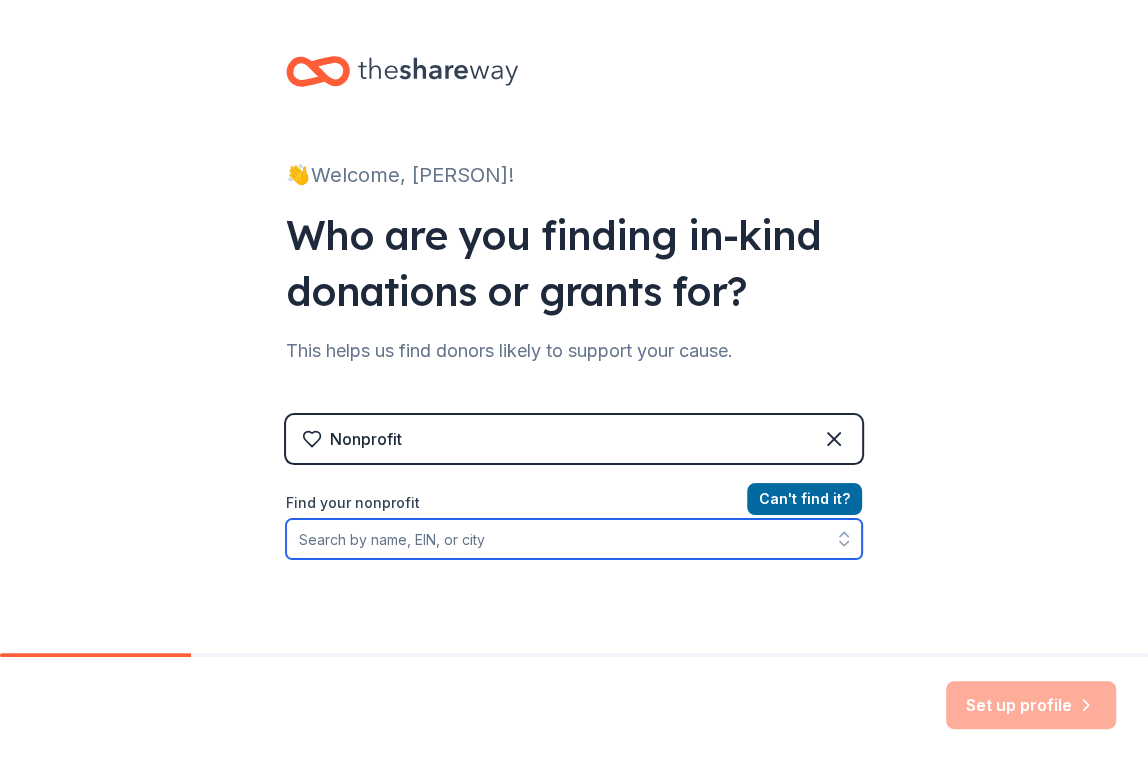 click on "Find your nonprofit" at bounding box center (574, 539) 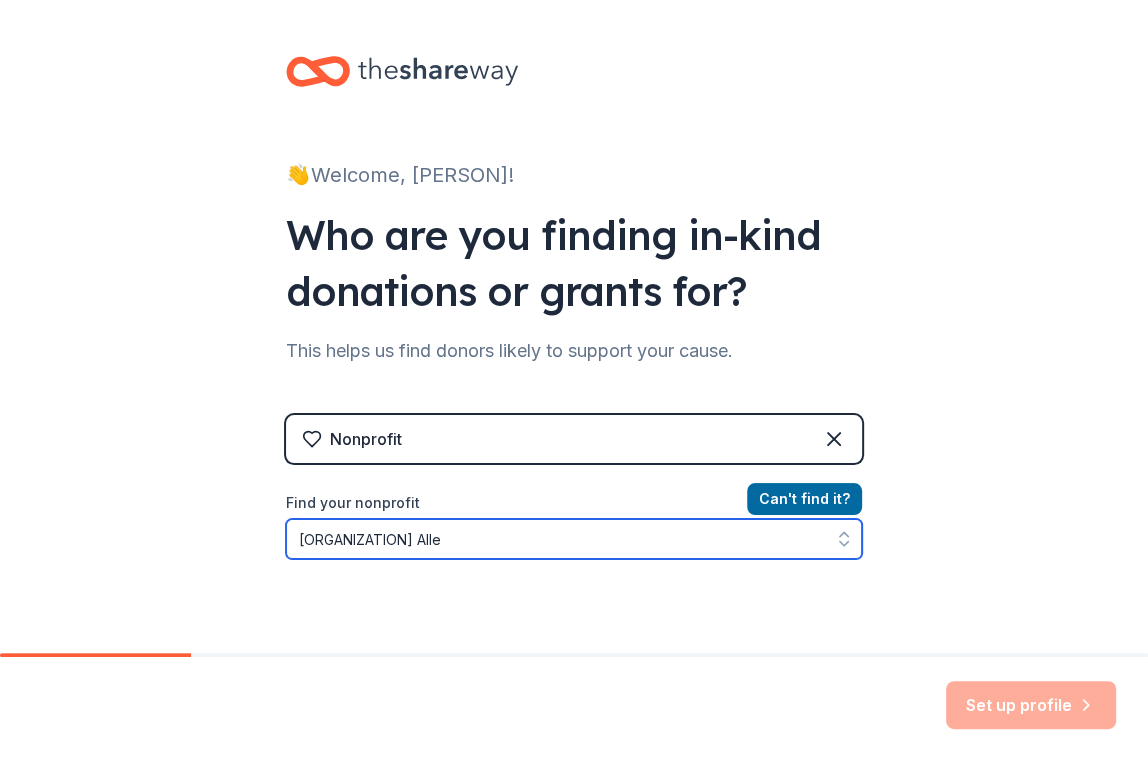 scroll, scrollTop: 5, scrollLeft: 0, axis: vertical 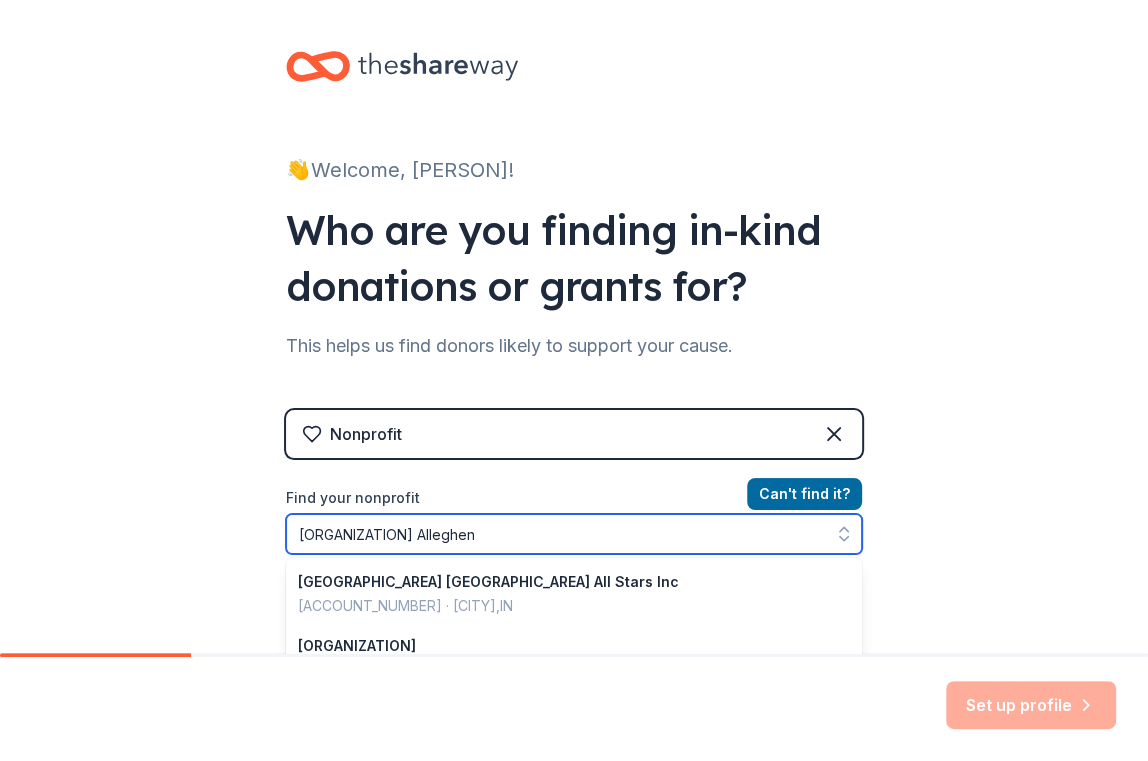 type on "[ORGANIZATION]" 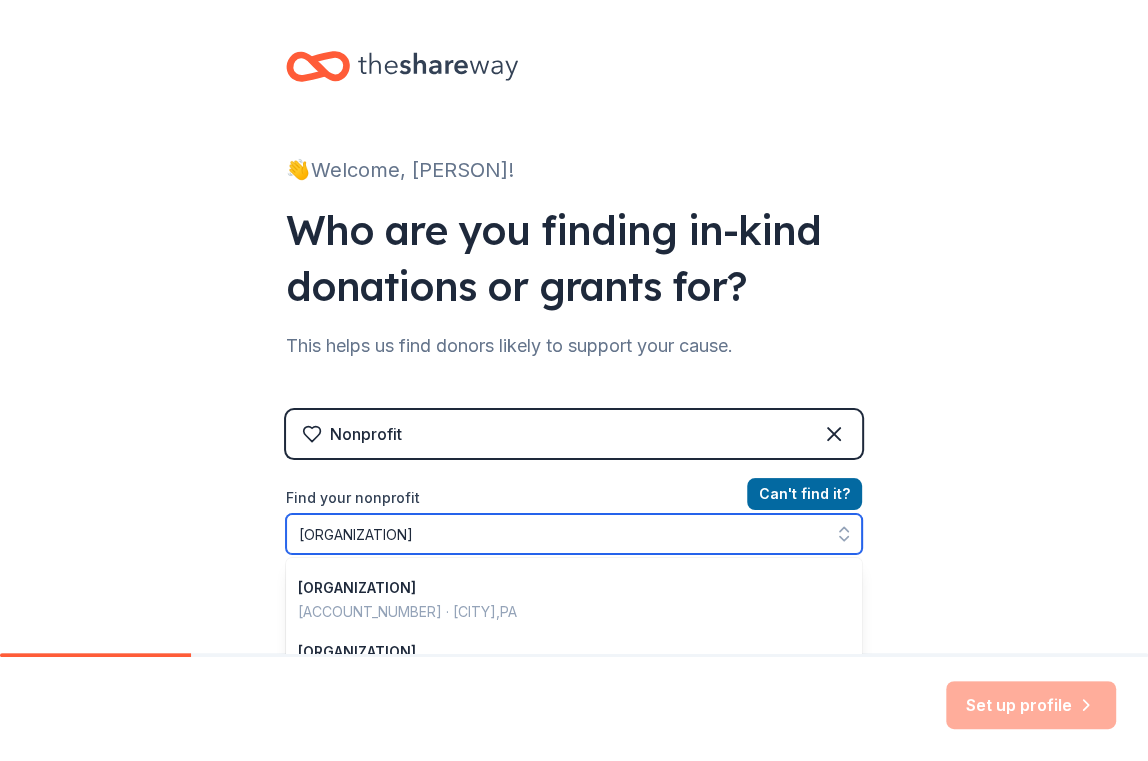 scroll, scrollTop: 1415, scrollLeft: 0, axis: vertical 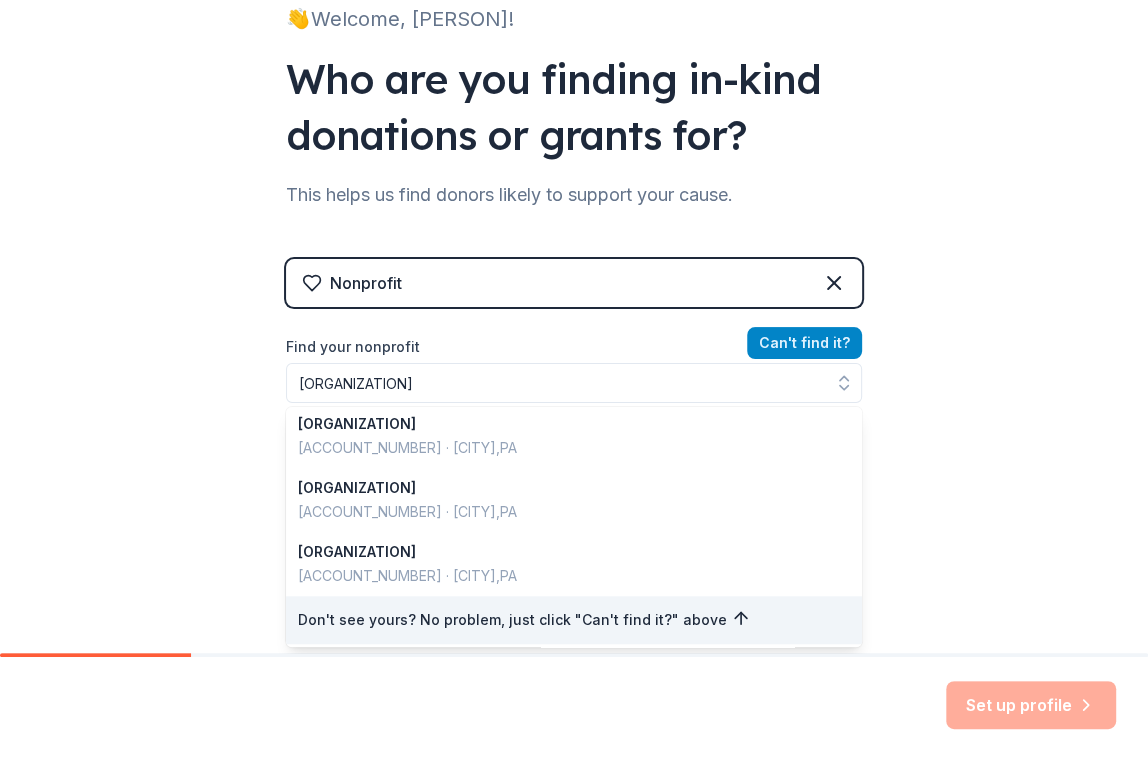 click on "Can ' t find it? Find your nonprofit [ORGANIZATION] [ACCOUNT_NUMBER] · [CITY], [STATE] [ORGANIZATION] [ACCOUNT_NUMBER] · [CITY], [STATE] [ORGANIZATION] [ACCOUNT_NUMBER] · [CITY], [STATE] [ORGANIZATION] [ACCOUNT_NUMBER] · [CITY], [STATE] [ORGANIZATION] [ACCOUNT_NUMBER] · [CITY], [STATE] [ORGANIZATION] [ACCOUNT_NUMBER] · [CITY], [STATE] [ORGANIZATION] [ACCOUNT_NUMBER] · [CITY], [STATE] [ORGANIZATION] [ACCOUNT_NUMBER] · [CITY], [STATE] [ORGANIZATION] [ACCOUNT_NUMBER] · [CITY], [STATE] [ORGANIZATION] [ACCOUNT_NUMBER] · [CITY], [STATE] [ORGANIZATION] [ACCOUNT_NUMBER] · [CITY], [STATE] [ORGANIZATION] [ACCOUNT_NUMBER] · [CITY], [STATE] [ORGANIZATION] [ACCOUNT_NUMBER] · [CITY], [STATE] ·" at bounding box center (574, 447) 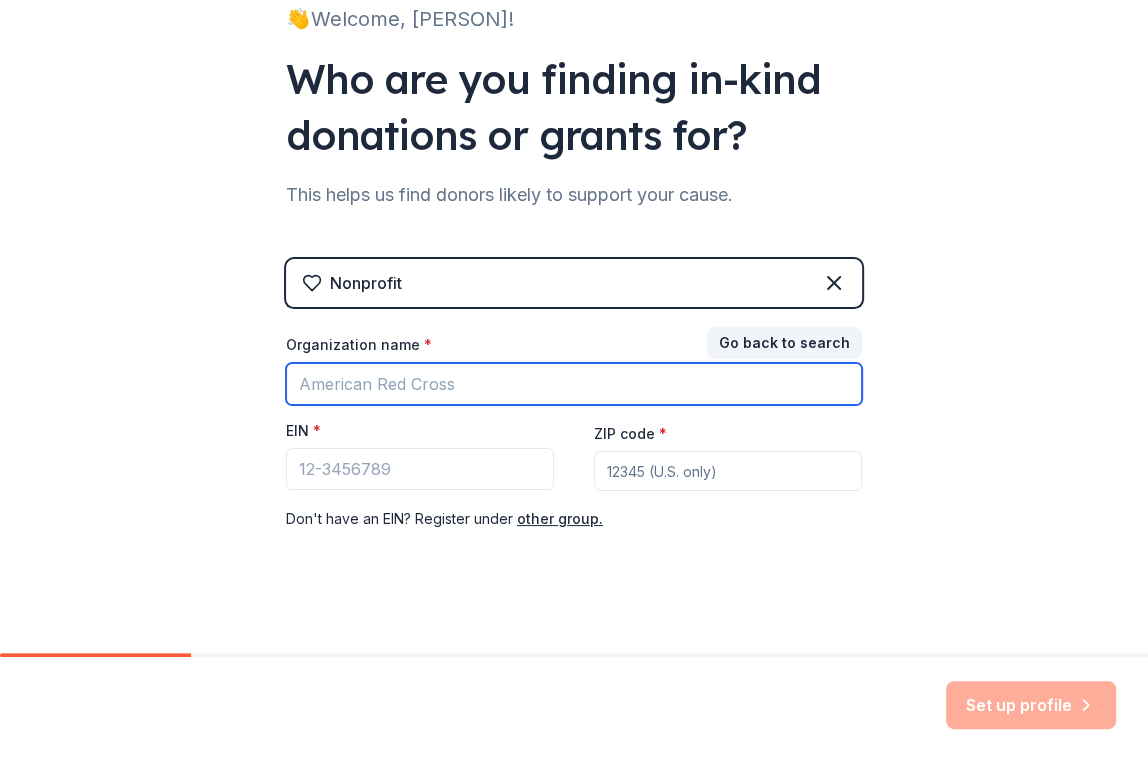 click on "Organization name *" at bounding box center [574, 384] 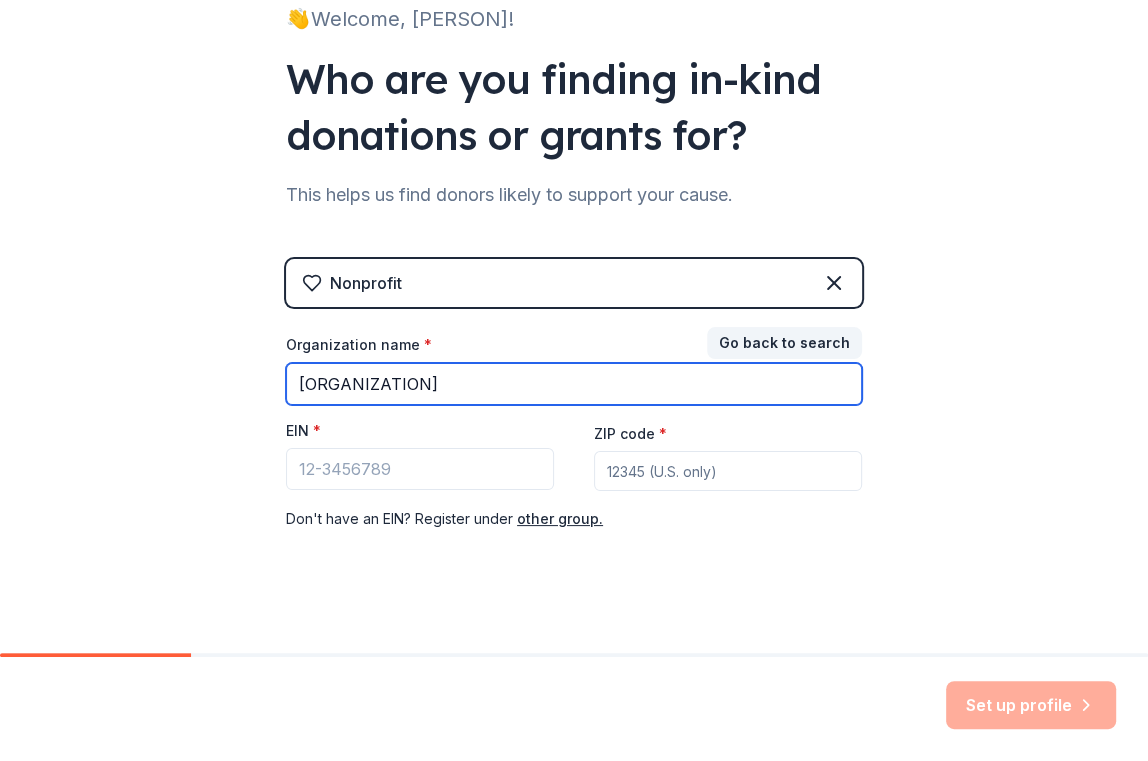 type on "[ORGANIZATION]" 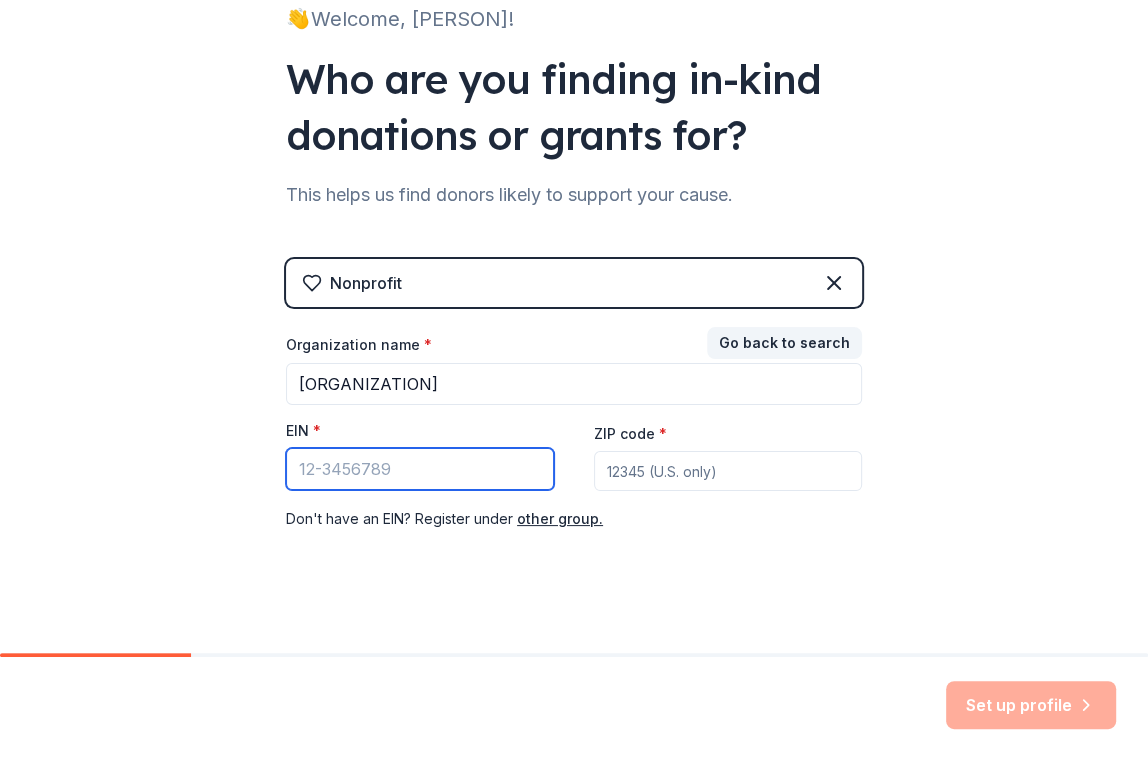 click on "EIN *" at bounding box center [420, 469] 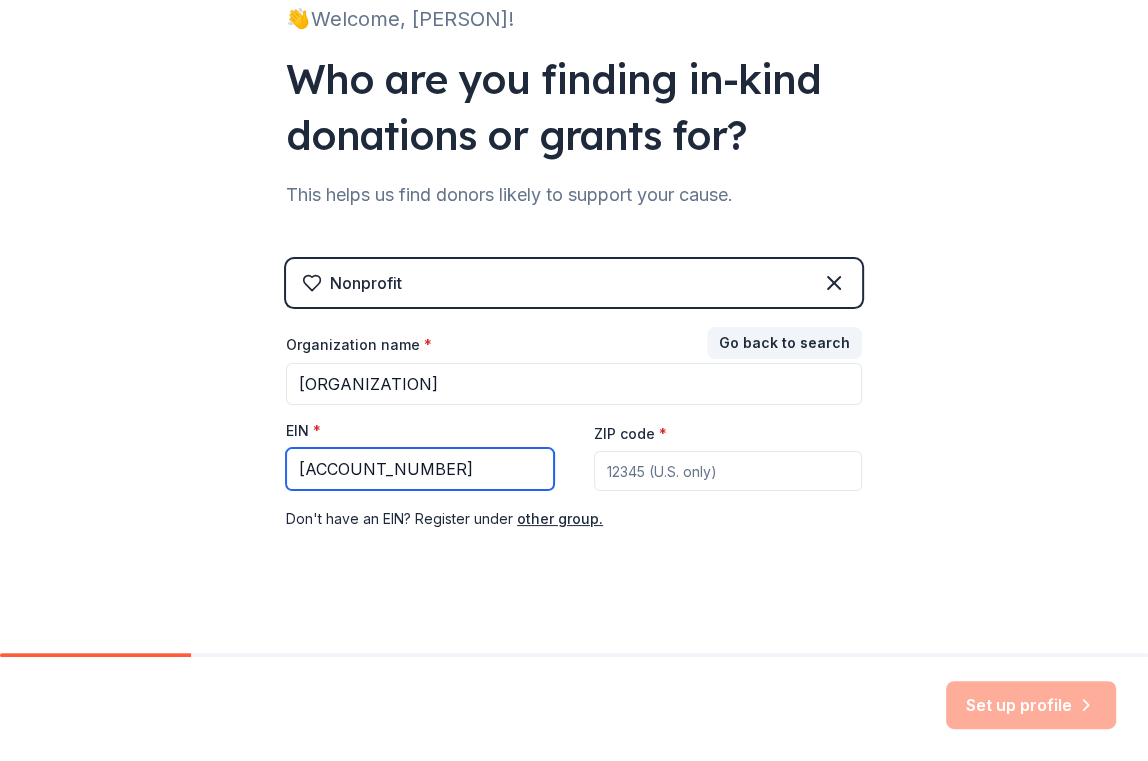 type on "[ACCOUNT_NUMBER]" 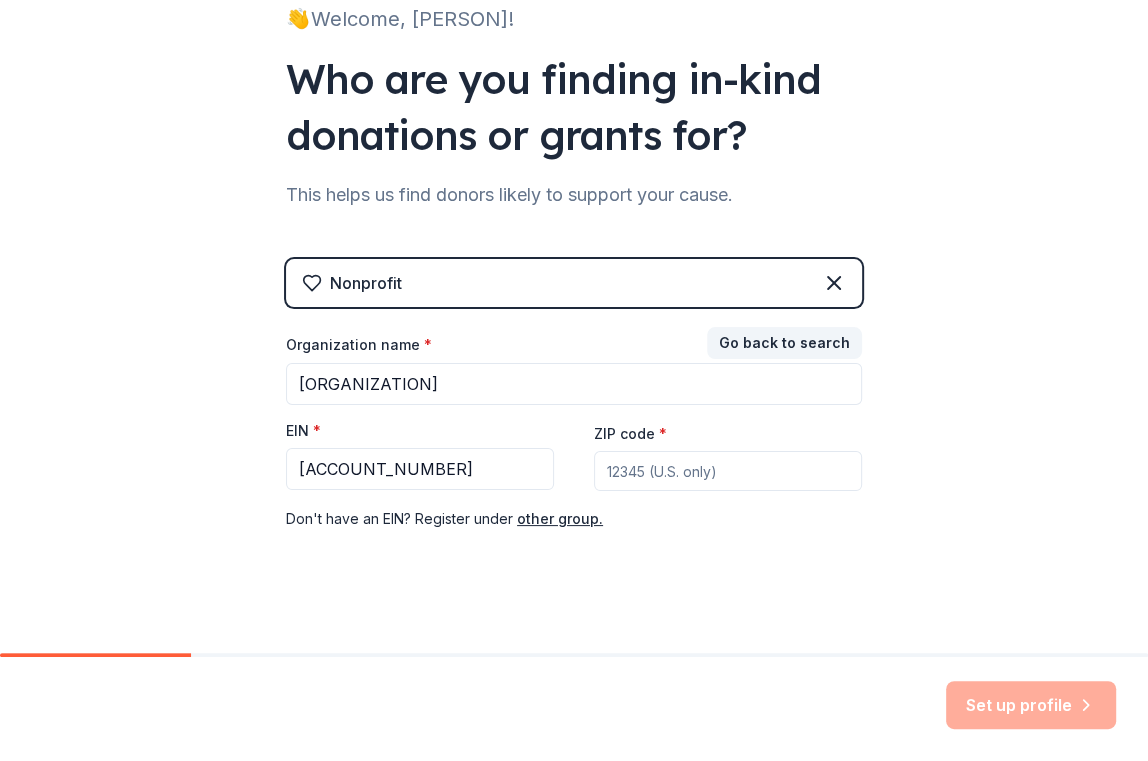 click on "ZIP code *" at bounding box center [728, 471] 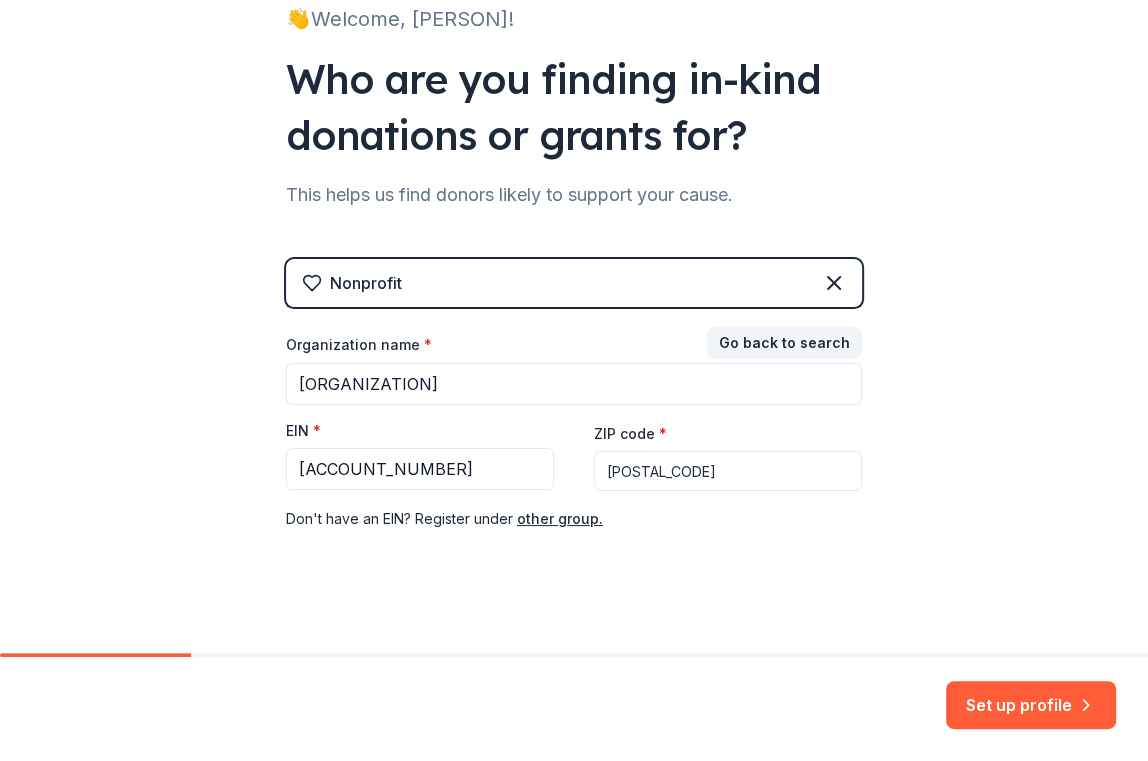 scroll, scrollTop: 169, scrollLeft: 0, axis: vertical 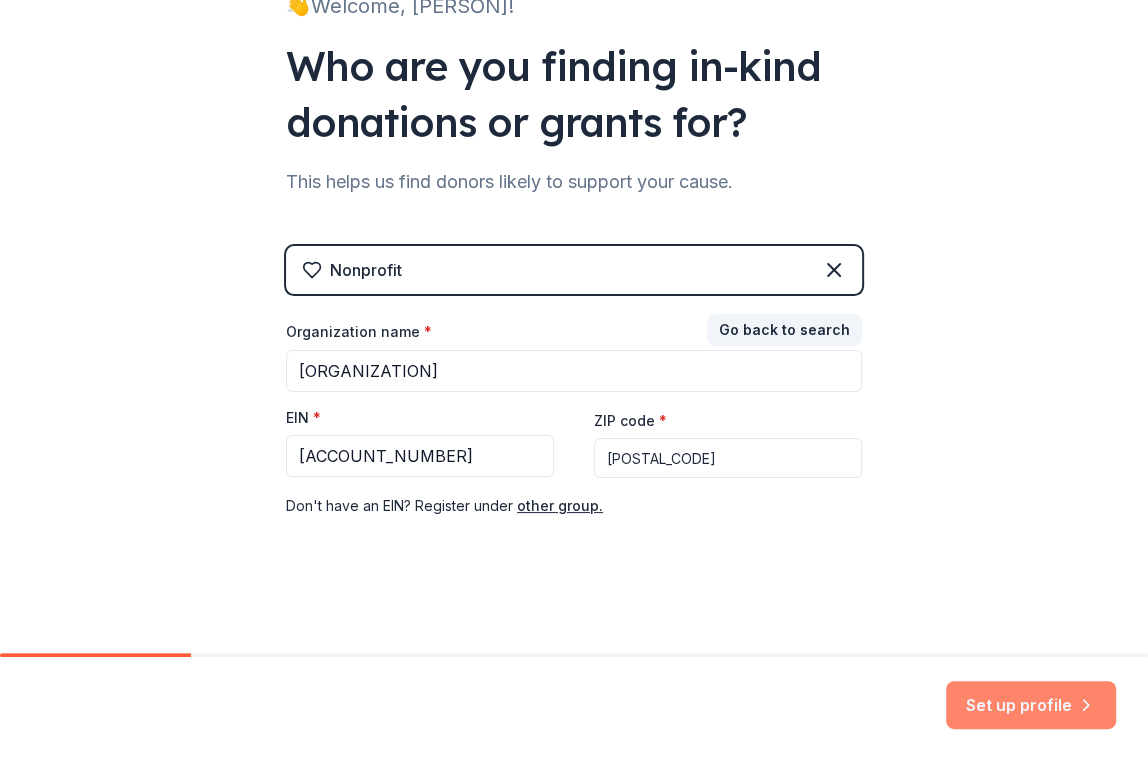 type on "[POSTAL_CODE]" 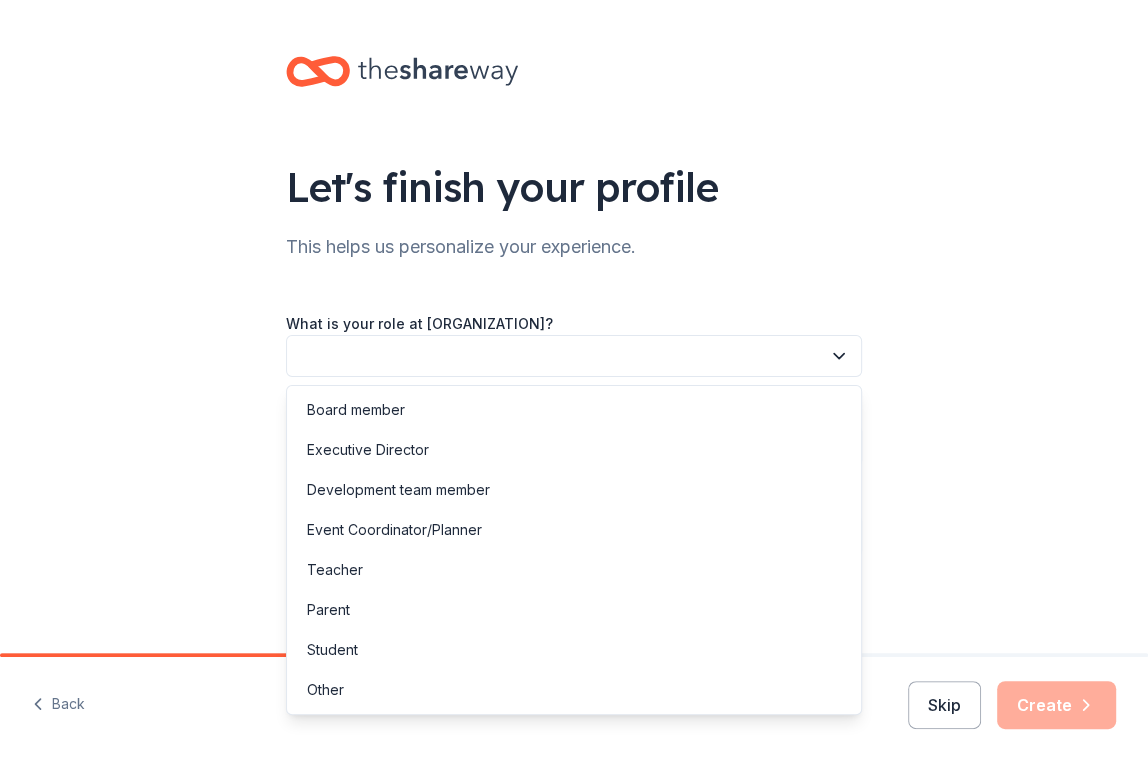 click at bounding box center (574, 356) 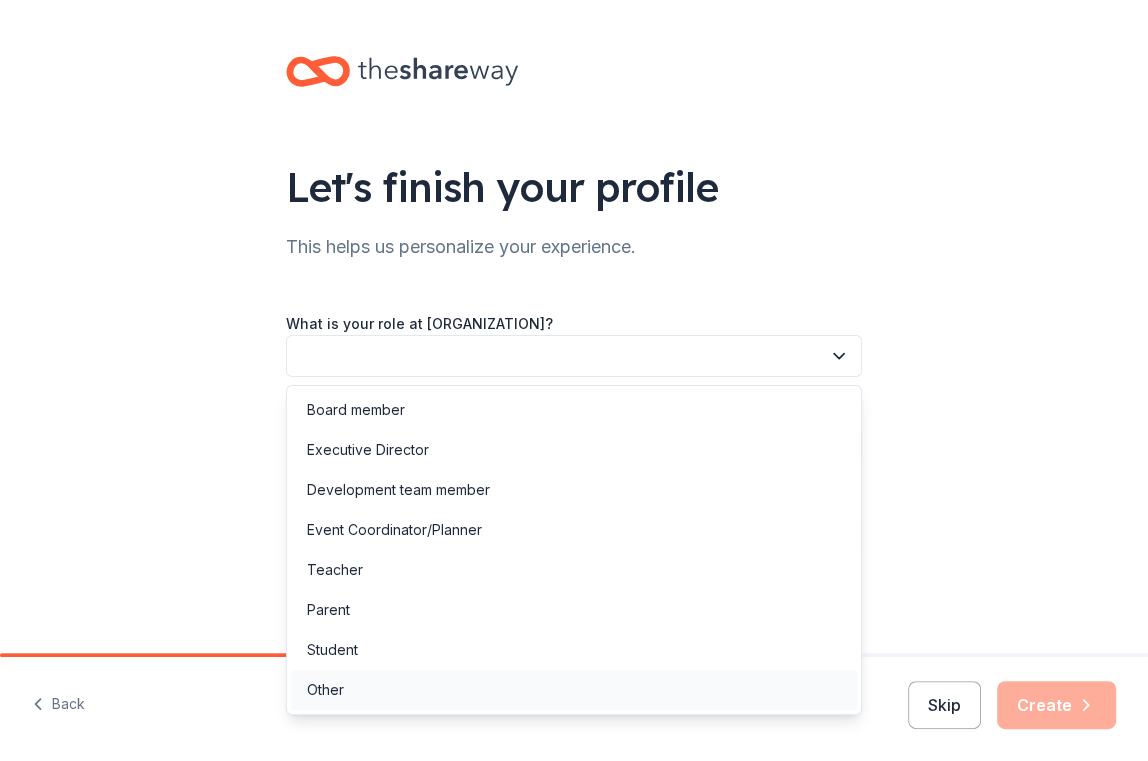click on "Other" at bounding box center [574, 690] 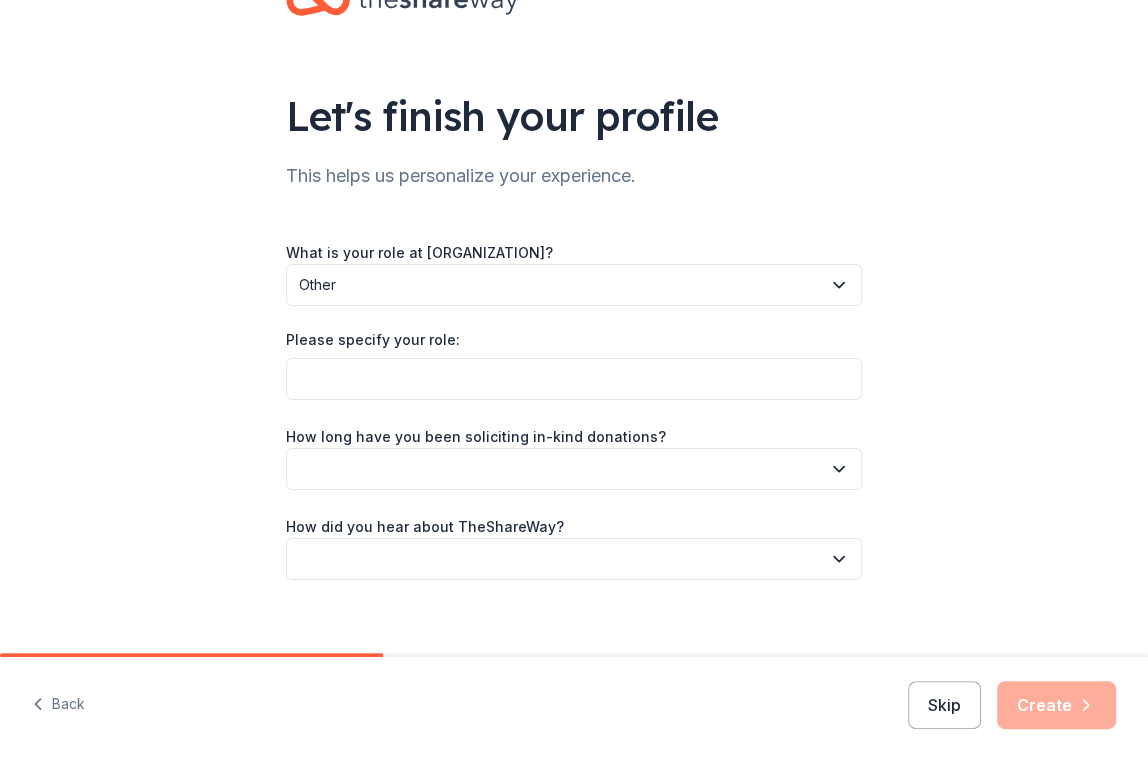 scroll, scrollTop: 92, scrollLeft: 0, axis: vertical 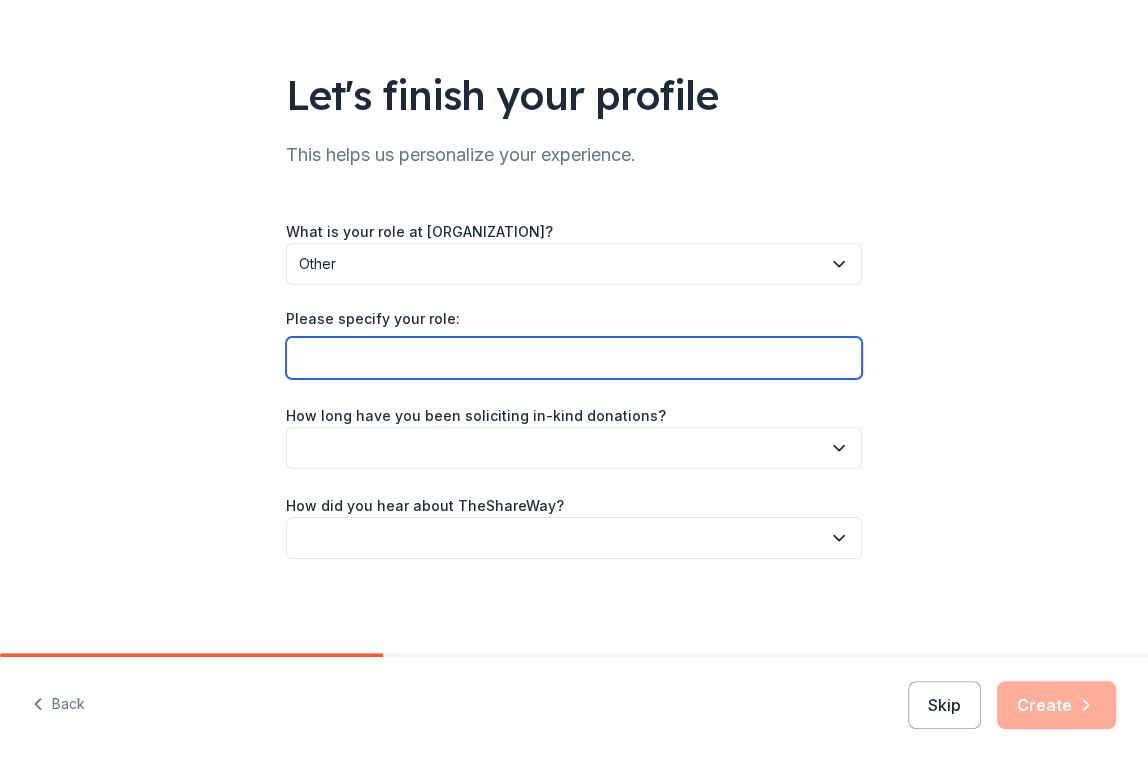 click on "Please specify your role:" at bounding box center [574, 358] 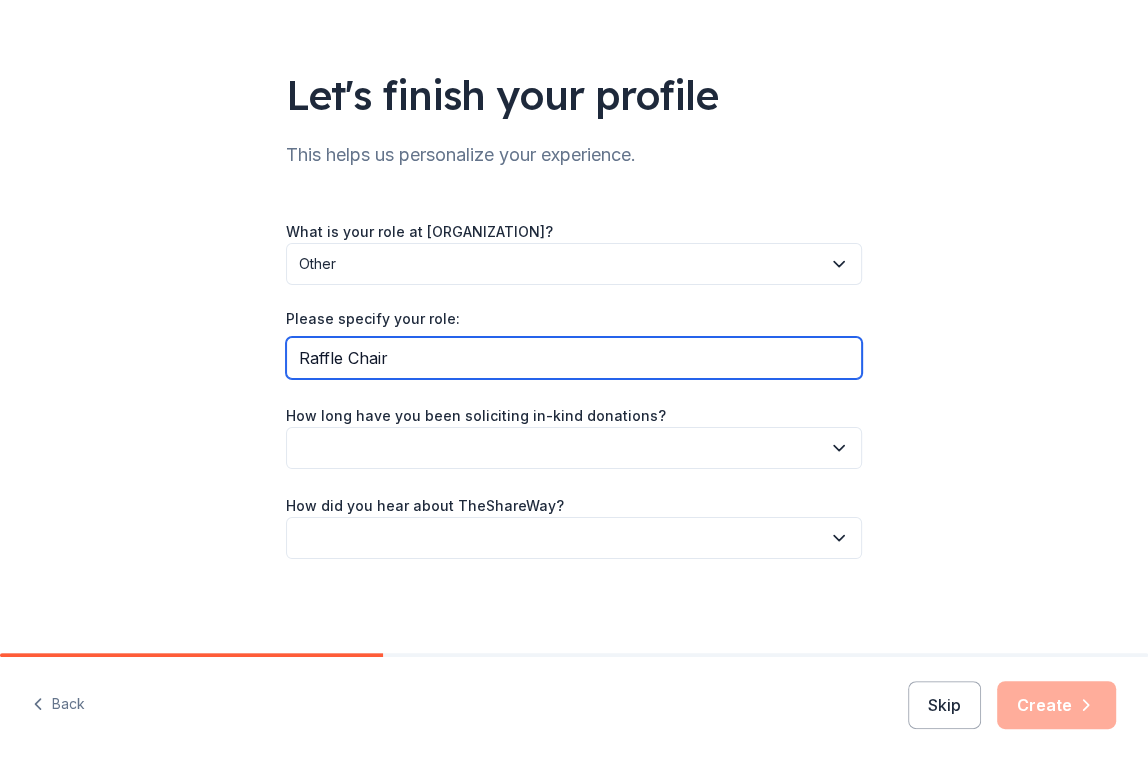 type on "Raffle Chair" 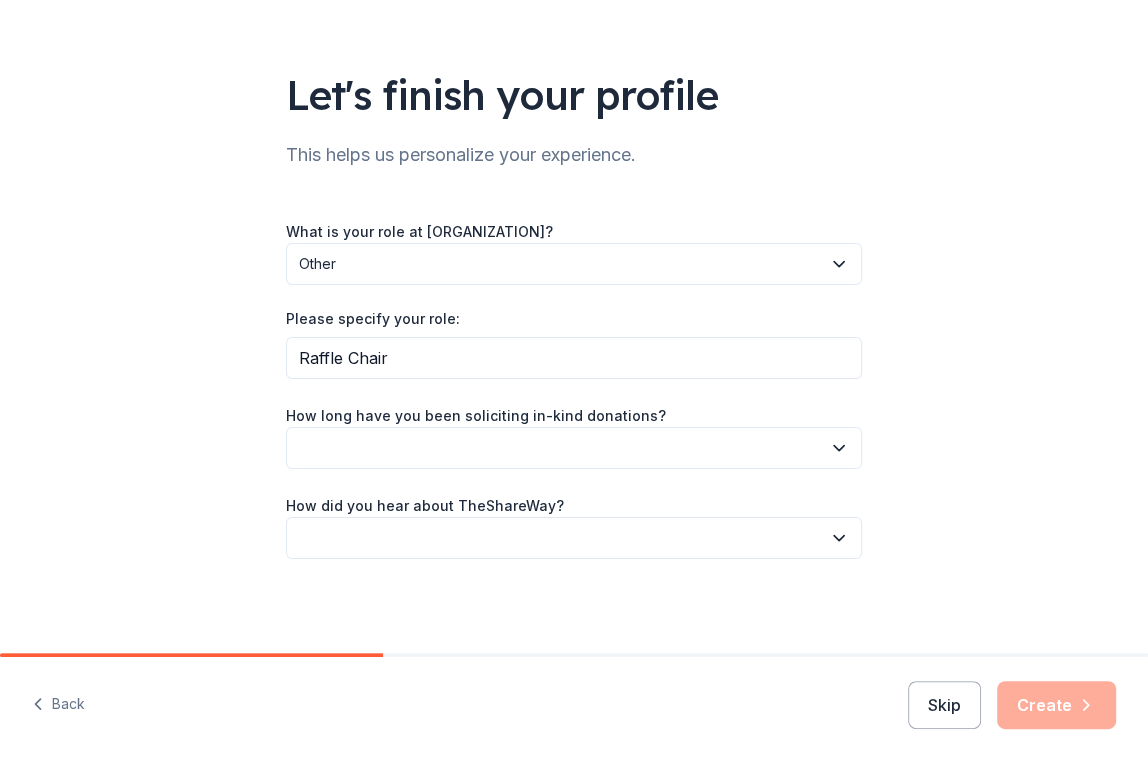 click at bounding box center (574, 448) 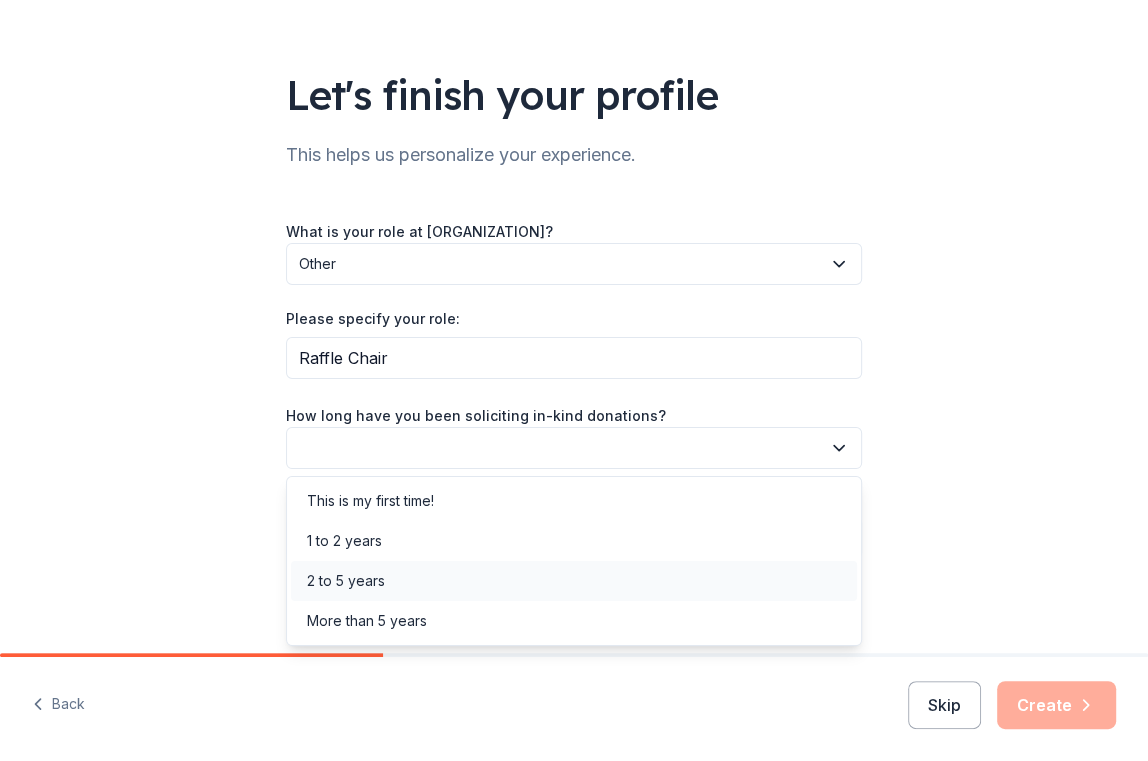 click on "2 to 5 years" at bounding box center (346, 581) 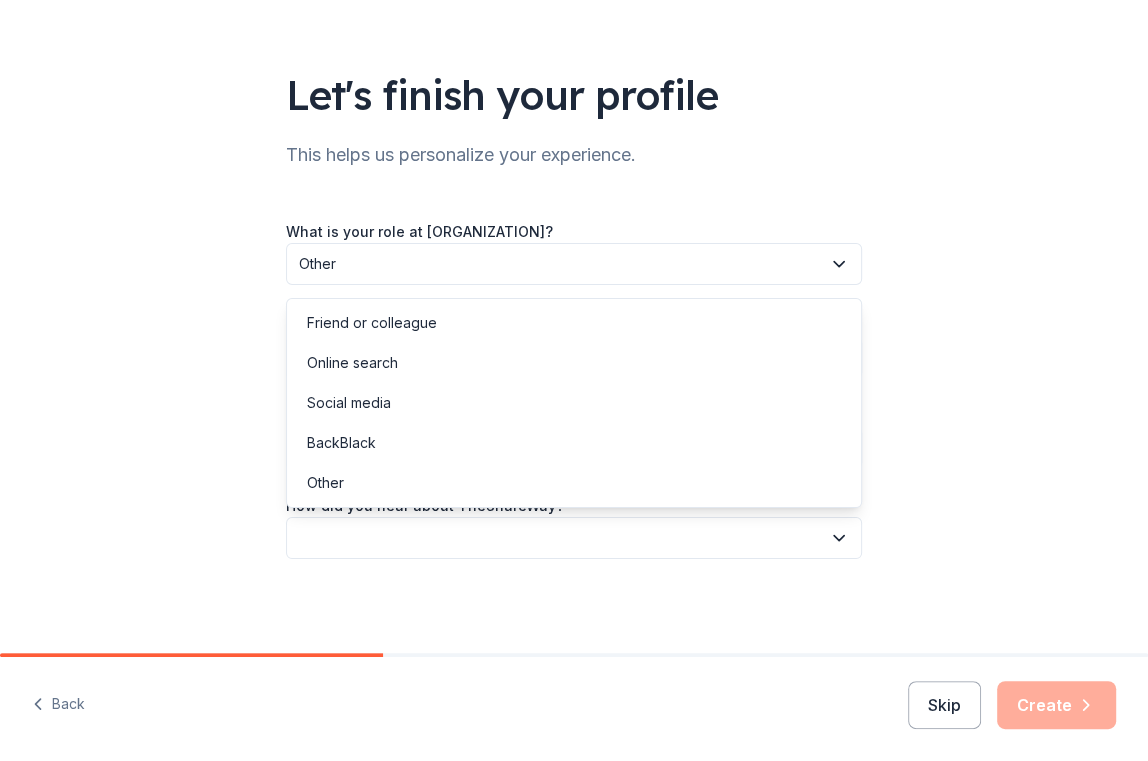 click at bounding box center [574, 538] 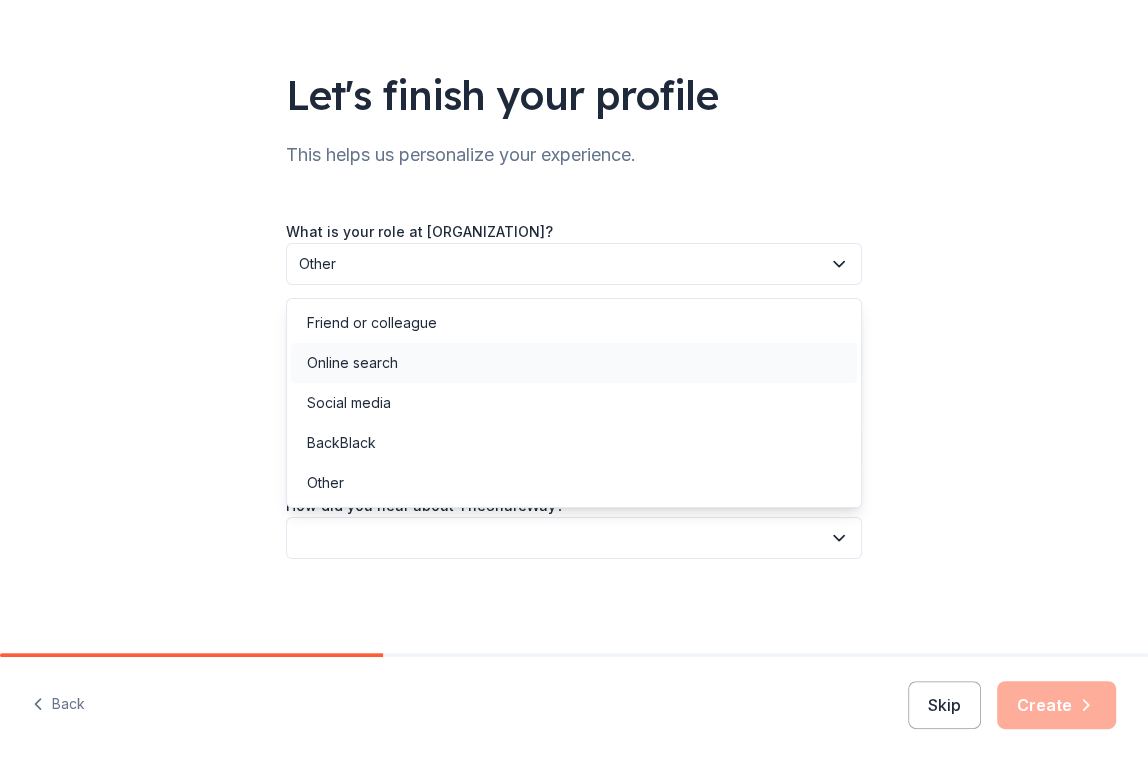 click on "Online search" at bounding box center [352, 363] 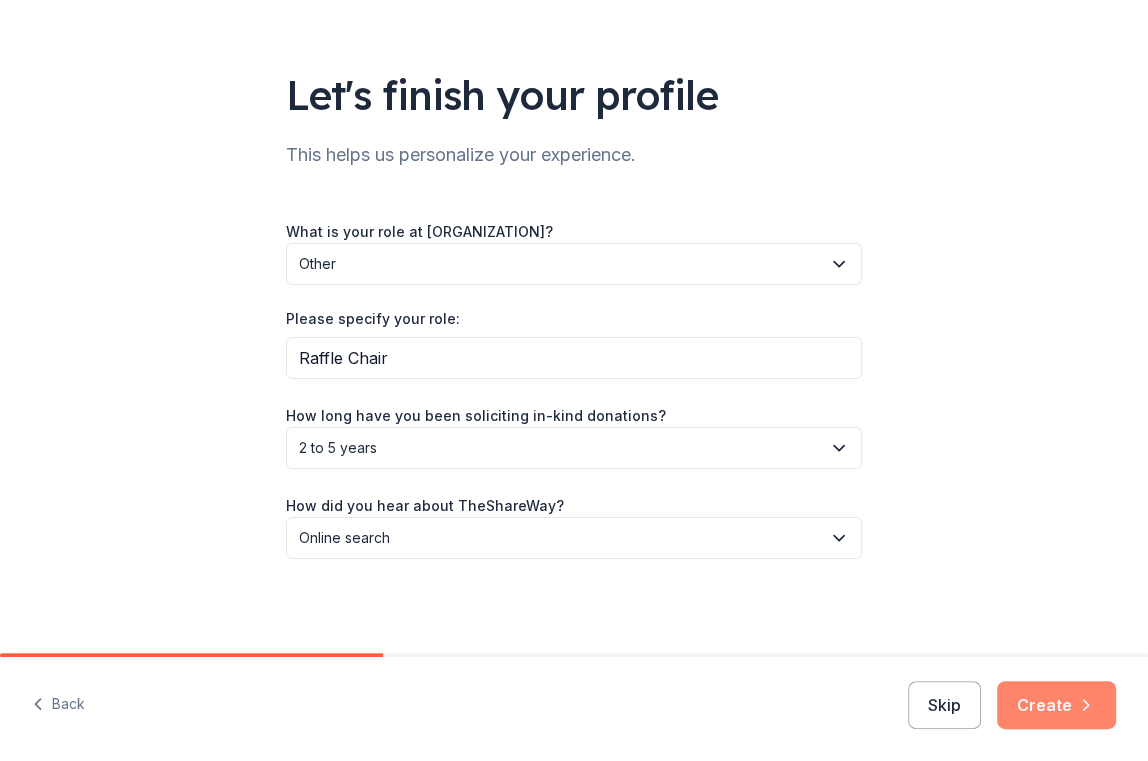 click on "Create" at bounding box center (1056, 705) 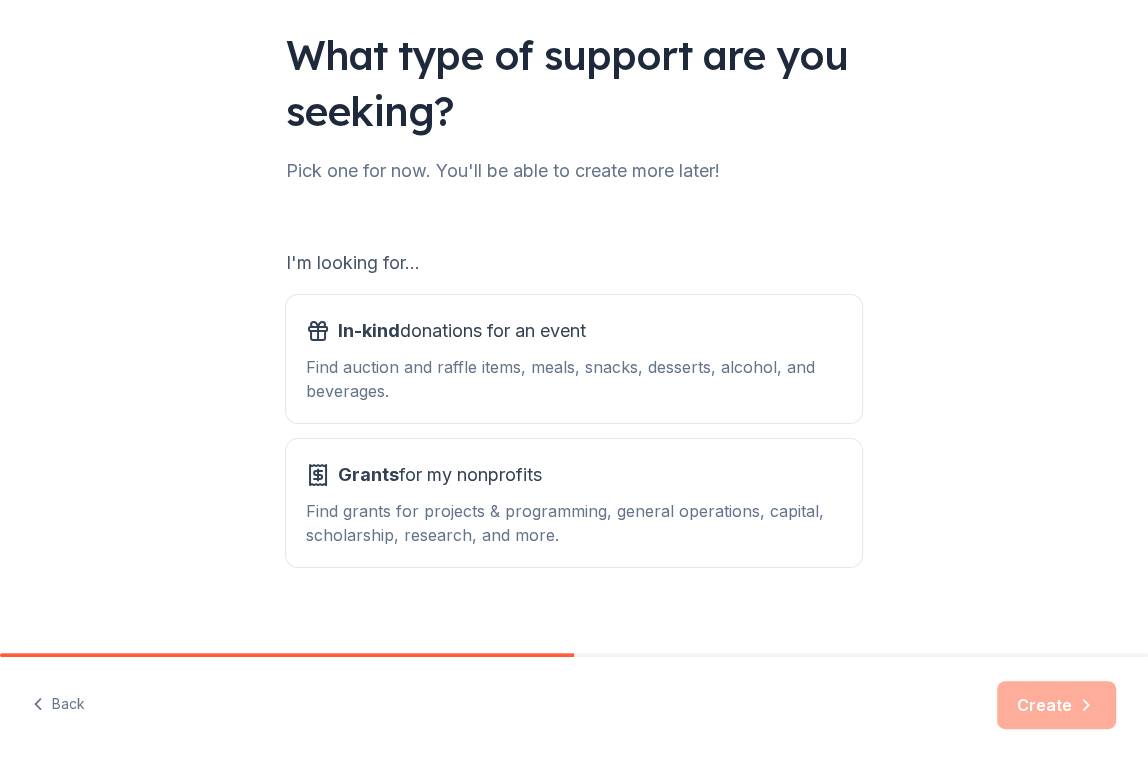 scroll, scrollTop: 153, scrollLeft: 0, axis: vertical 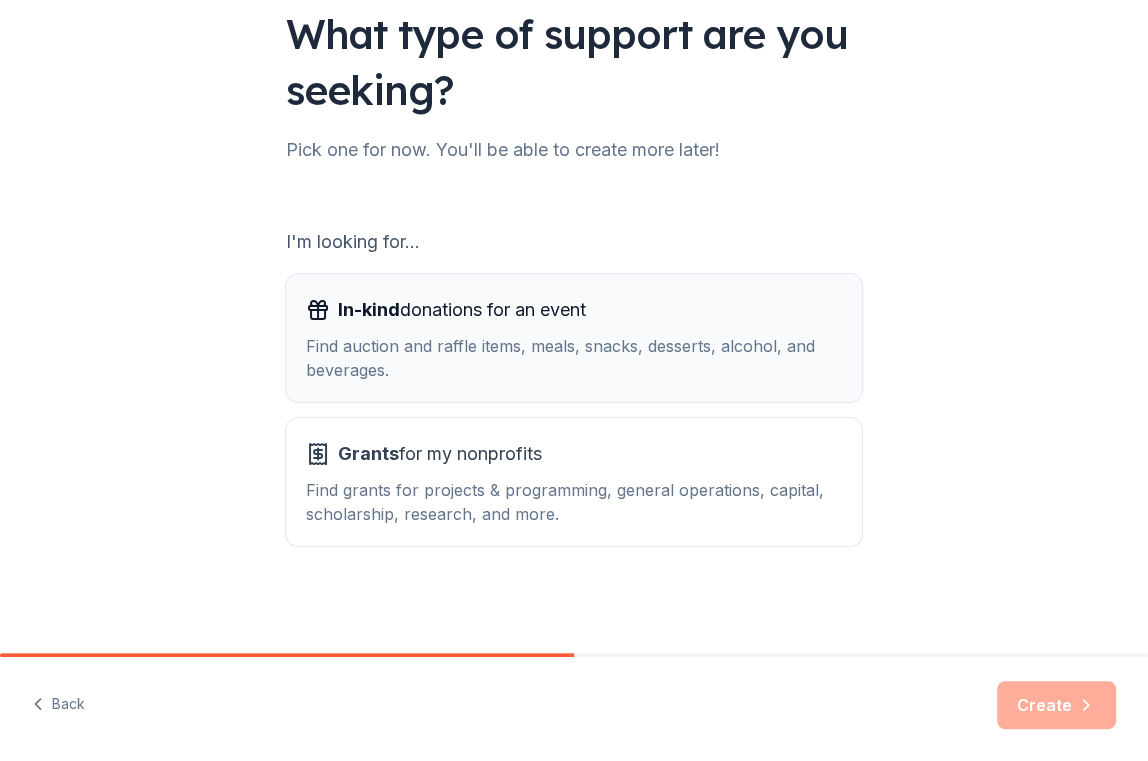 click on "Find auction and raffle items, meals, snacks, desserts, alcohol, and beverages." at bounding box center [574, 358] 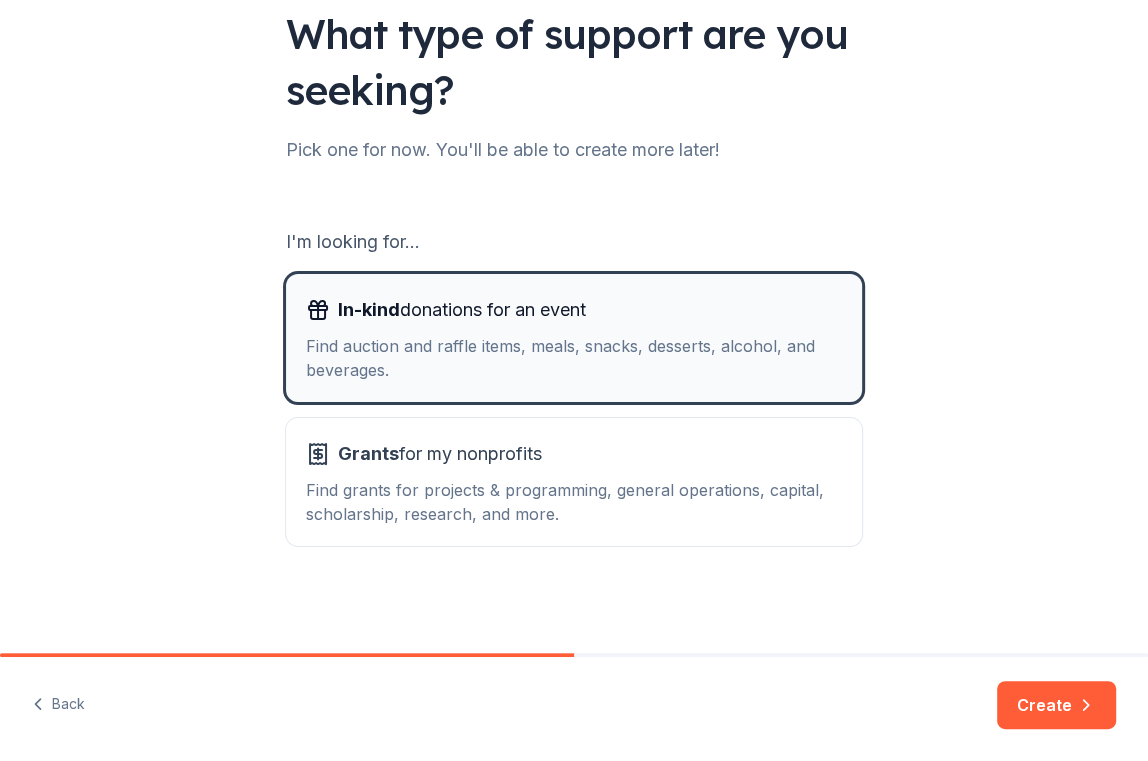 click on "Find auction and raffle items, meals, snacks, desserts, alcohol, and beverages." at bounding box center (574, 358) 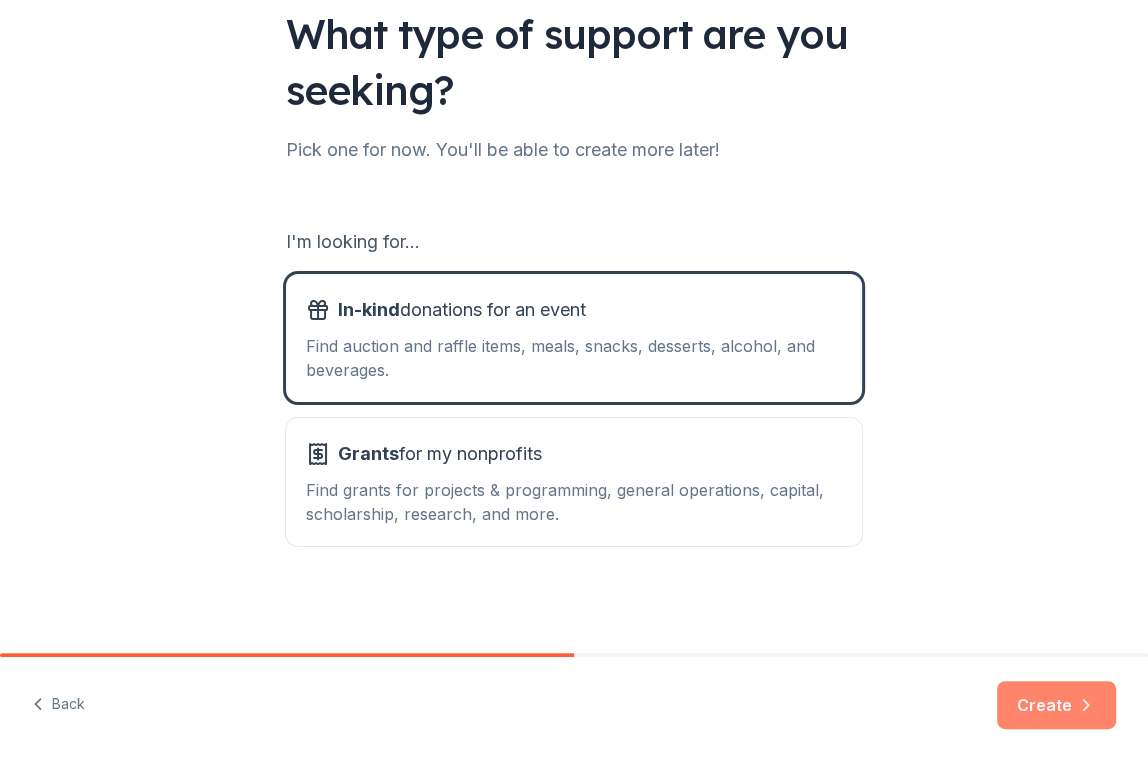 click on "Create" at bounding box center [1056, 705] 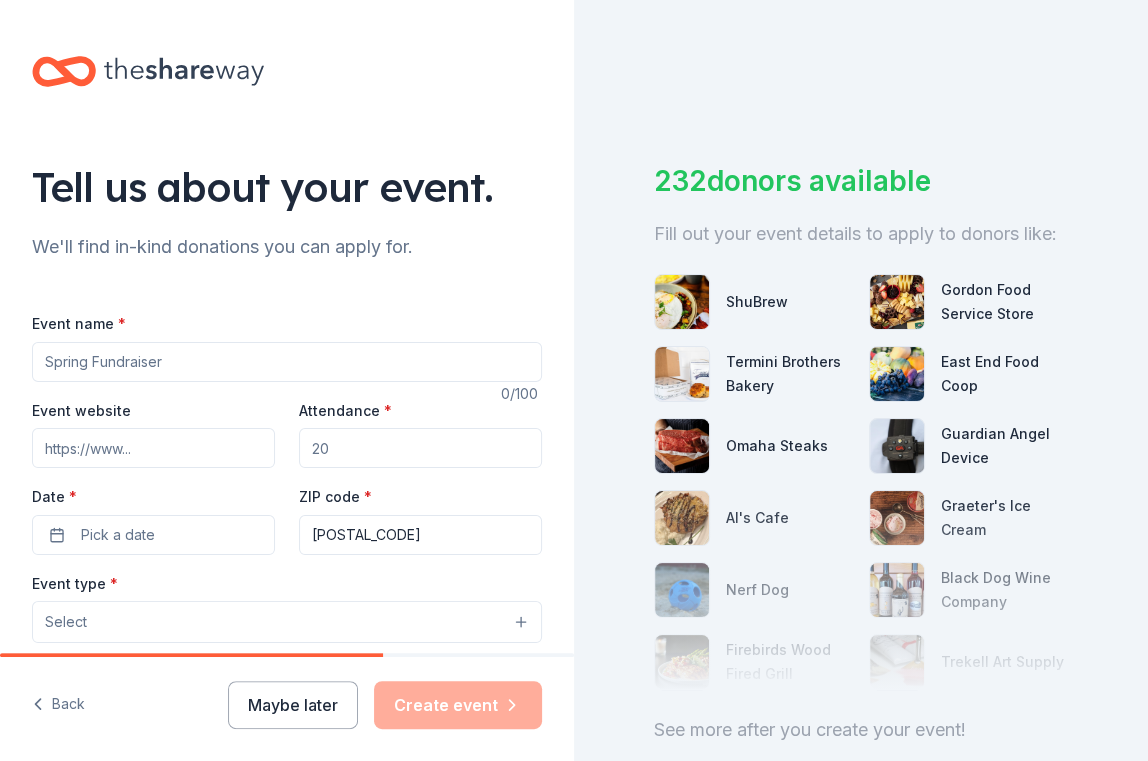 click on "Event name *" at bounding box center (287, 362) 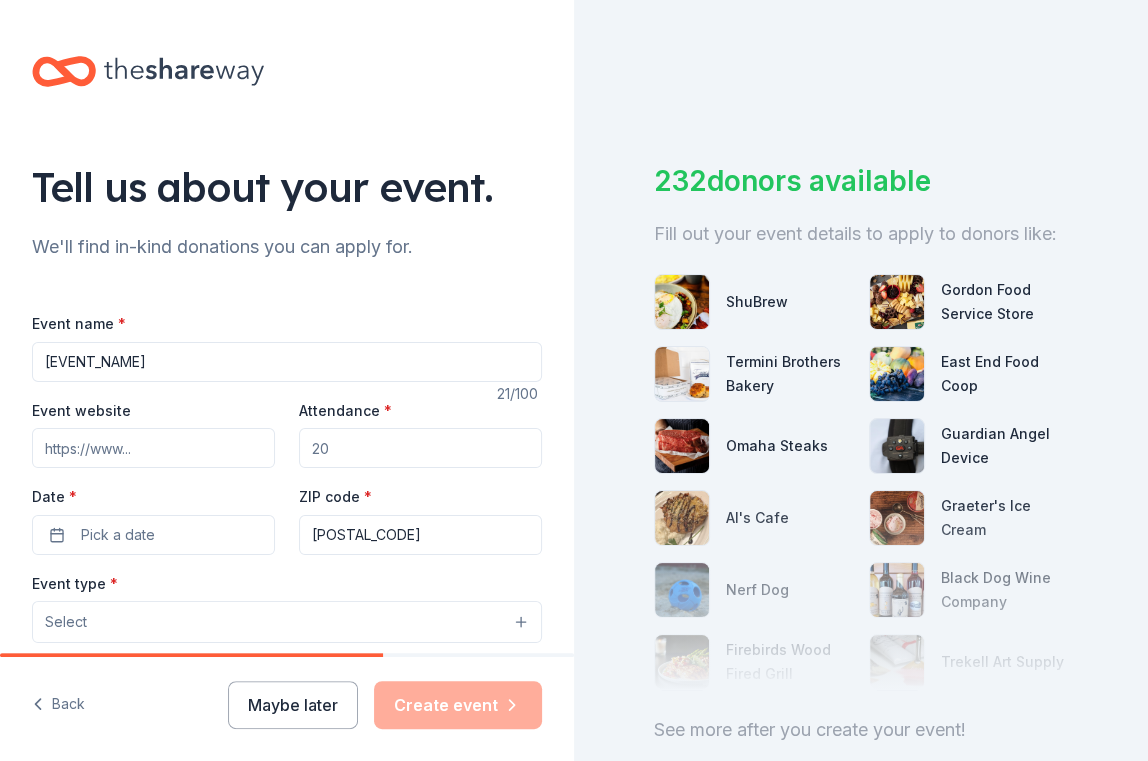 type on "[EVENT_NAME]" 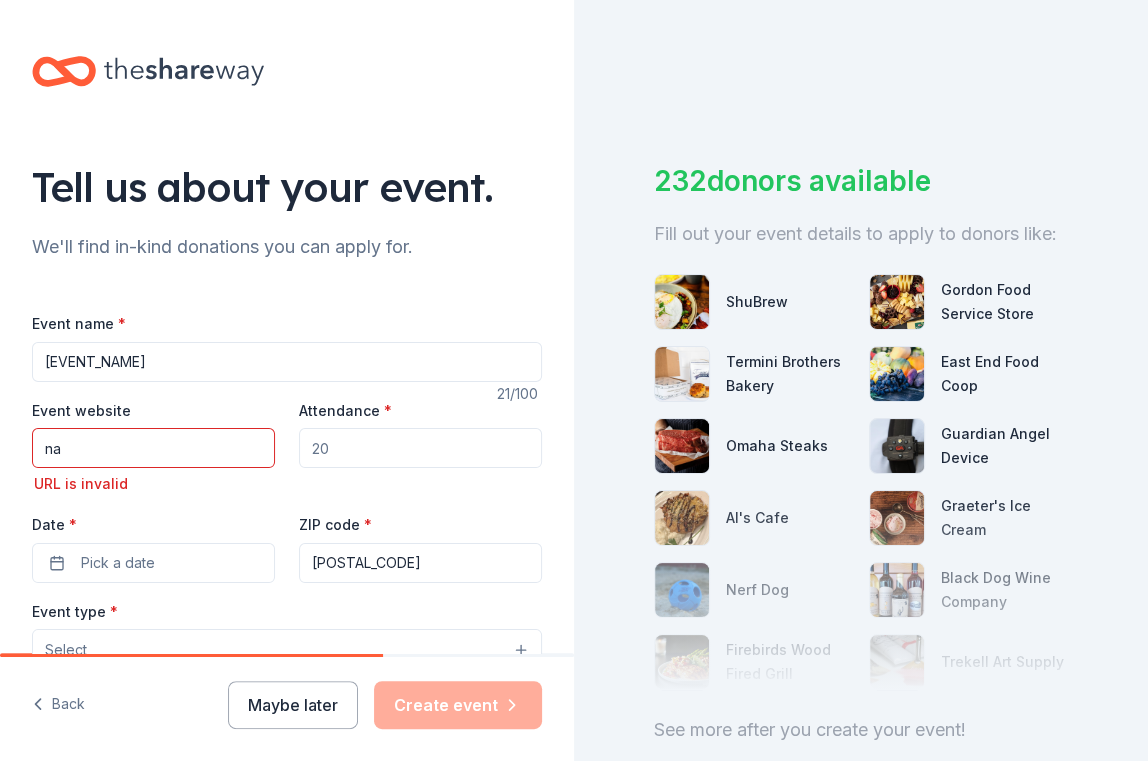 click on "na" at bounding box center [153, 448] 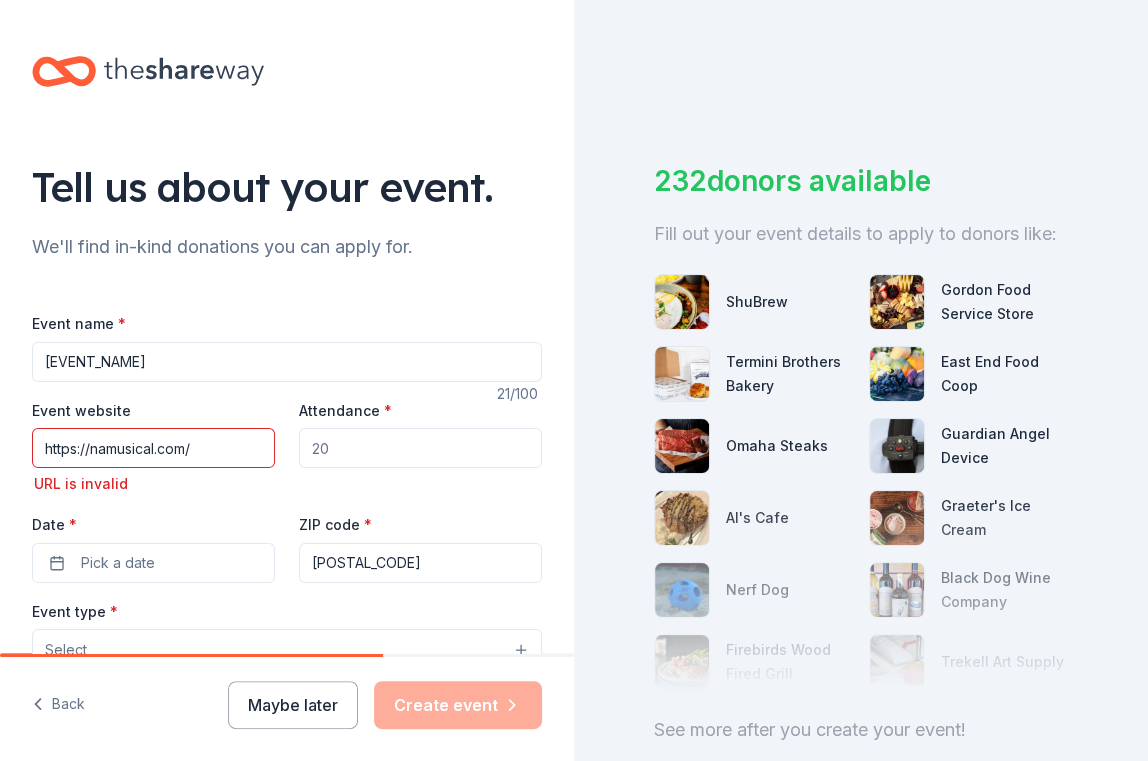 type on "https://namusical.com/" 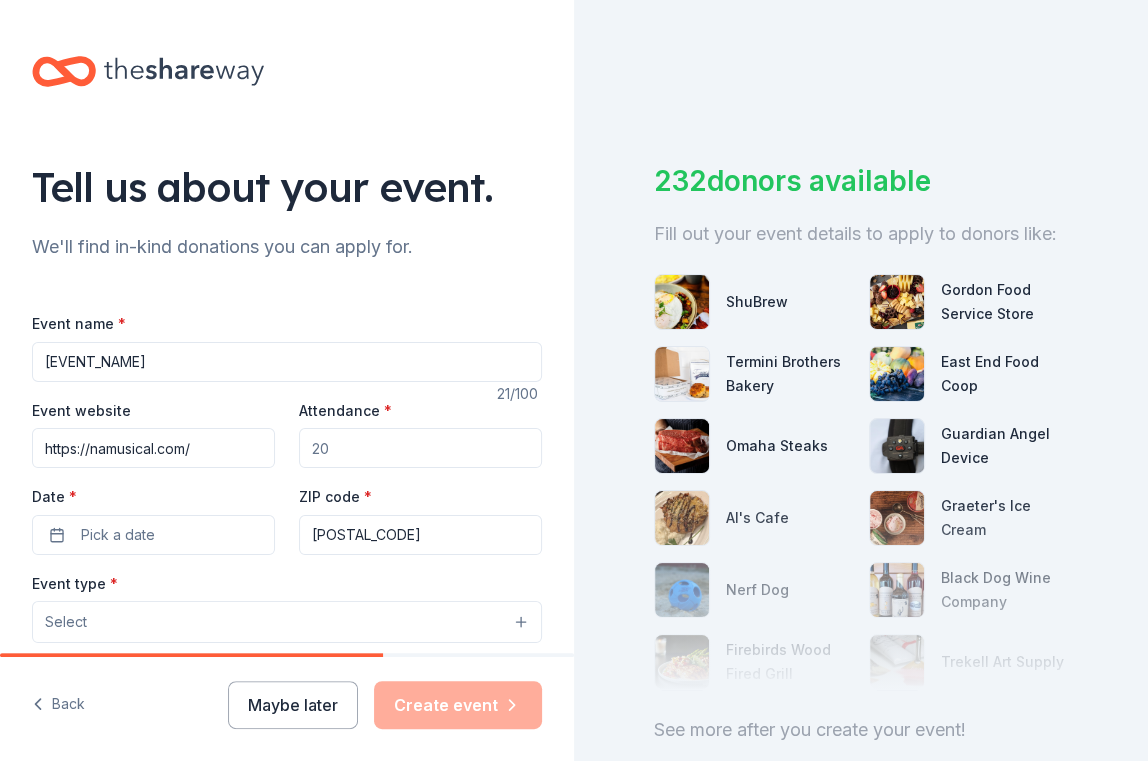click on "Attendance *" at bounding box center (420, 448) 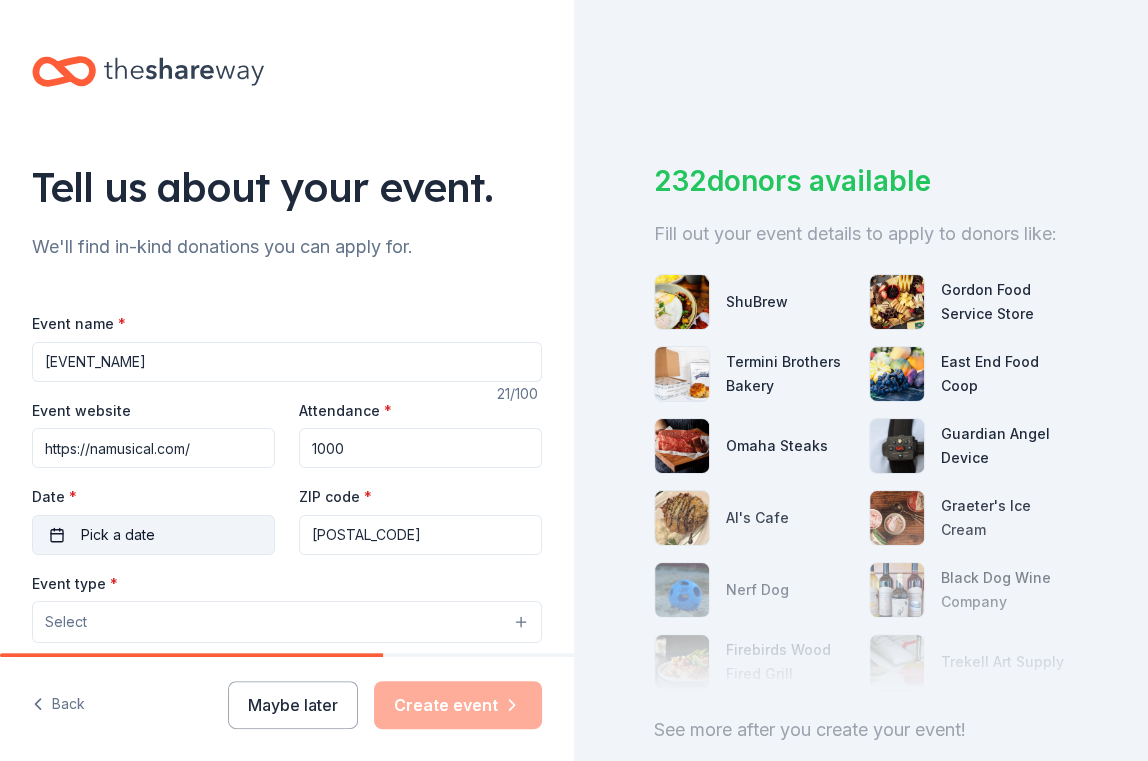 type on "1000" 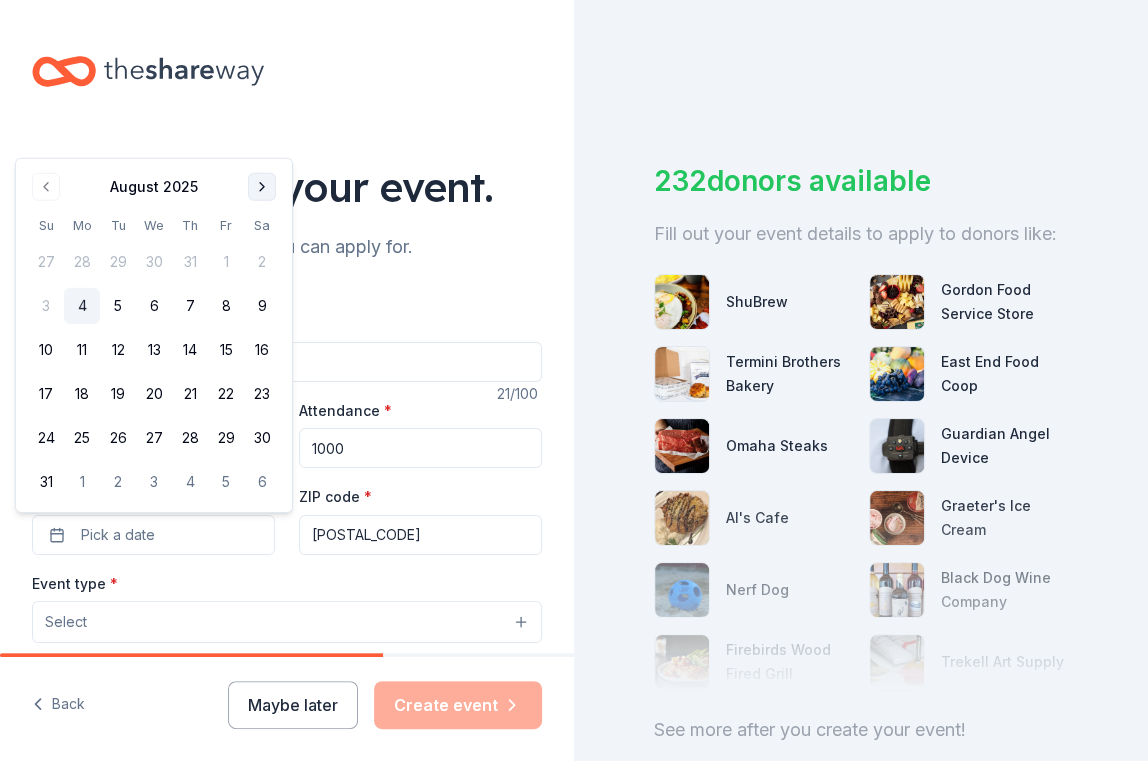 click at bounding box center [262, 187] 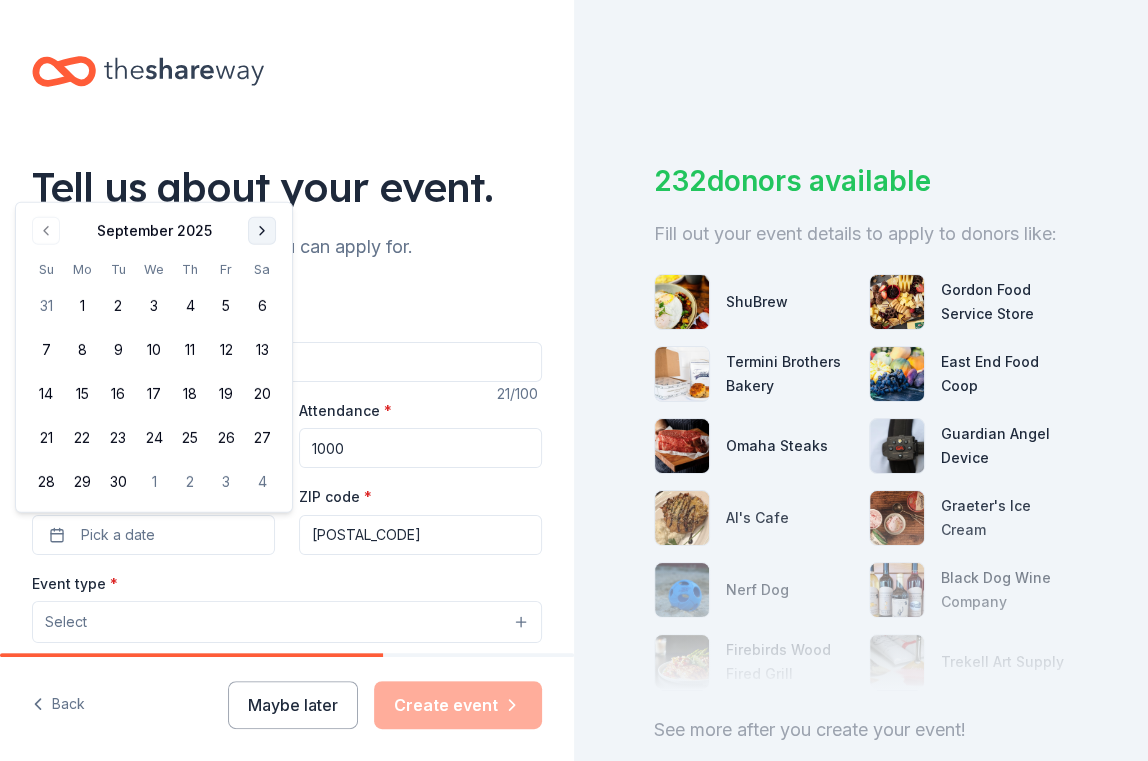 click at bounding box center (262, 231) 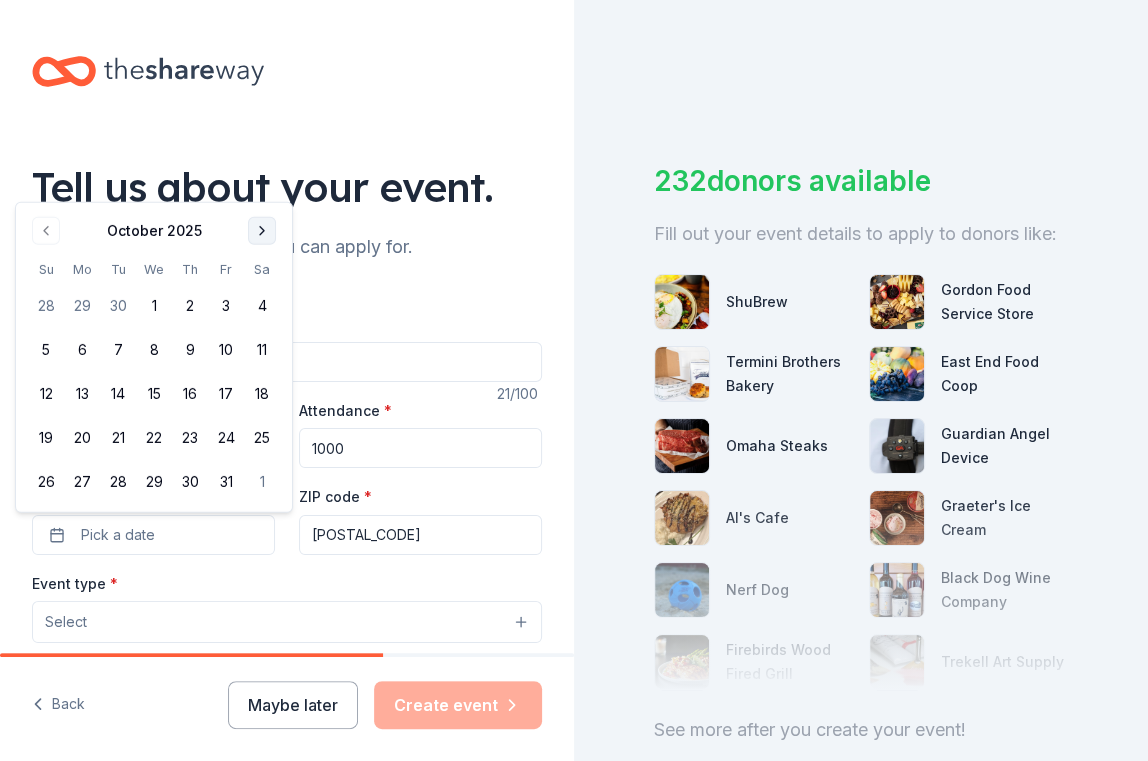 click at bounding box center (262, 231) 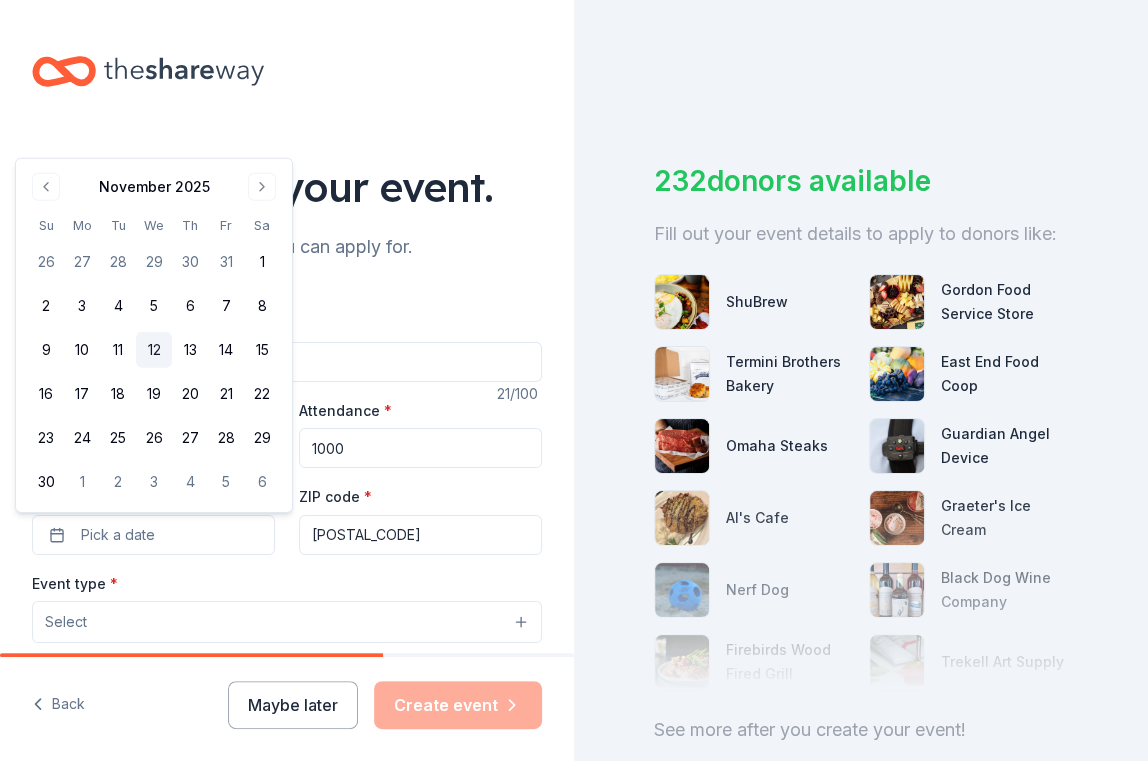 click on "12" at bounding box center (154, 350) 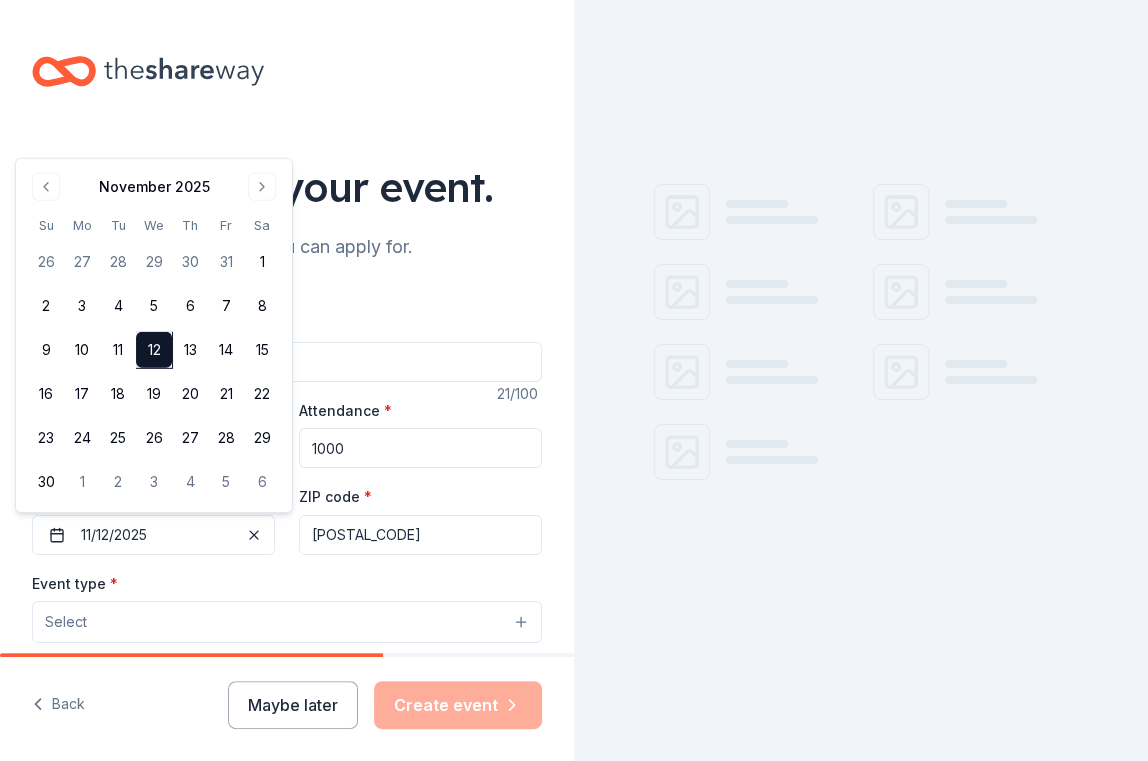 click on "Event type * Select" at bounding box center [287, 607] 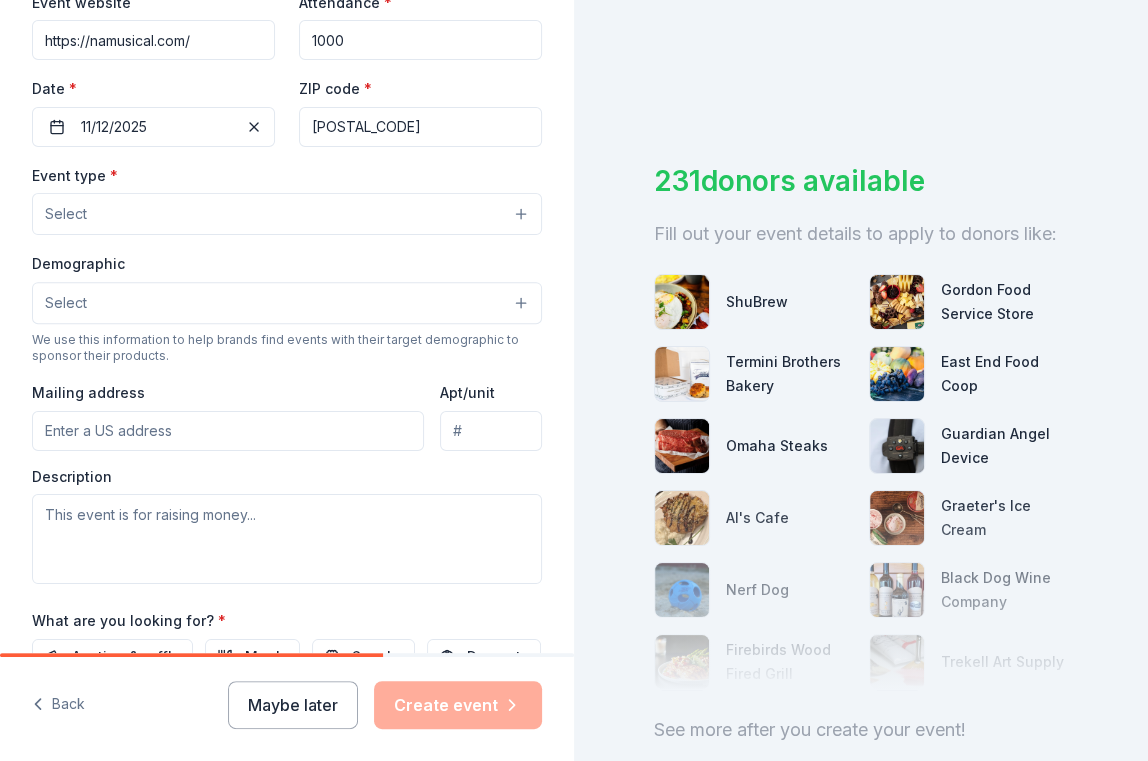 scroll, scrollTop: 423, scrollLeft: 0, axis: vertical 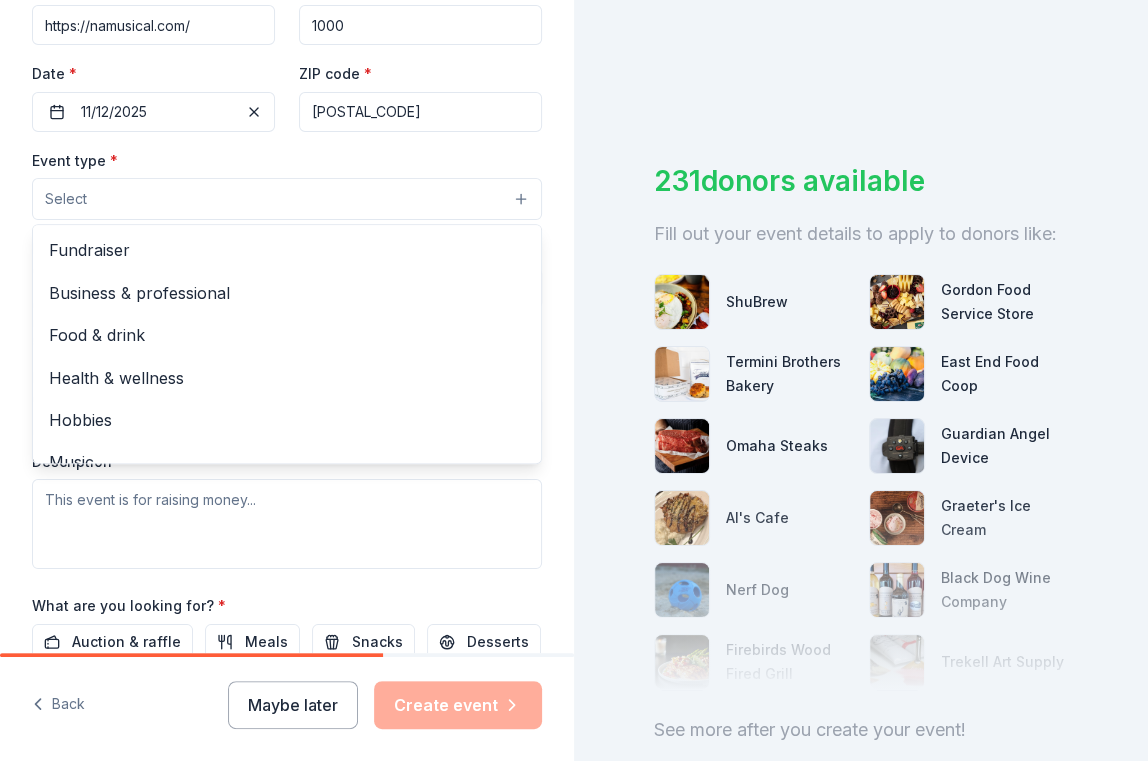 click on "Select" at bounding box center (287, 199) 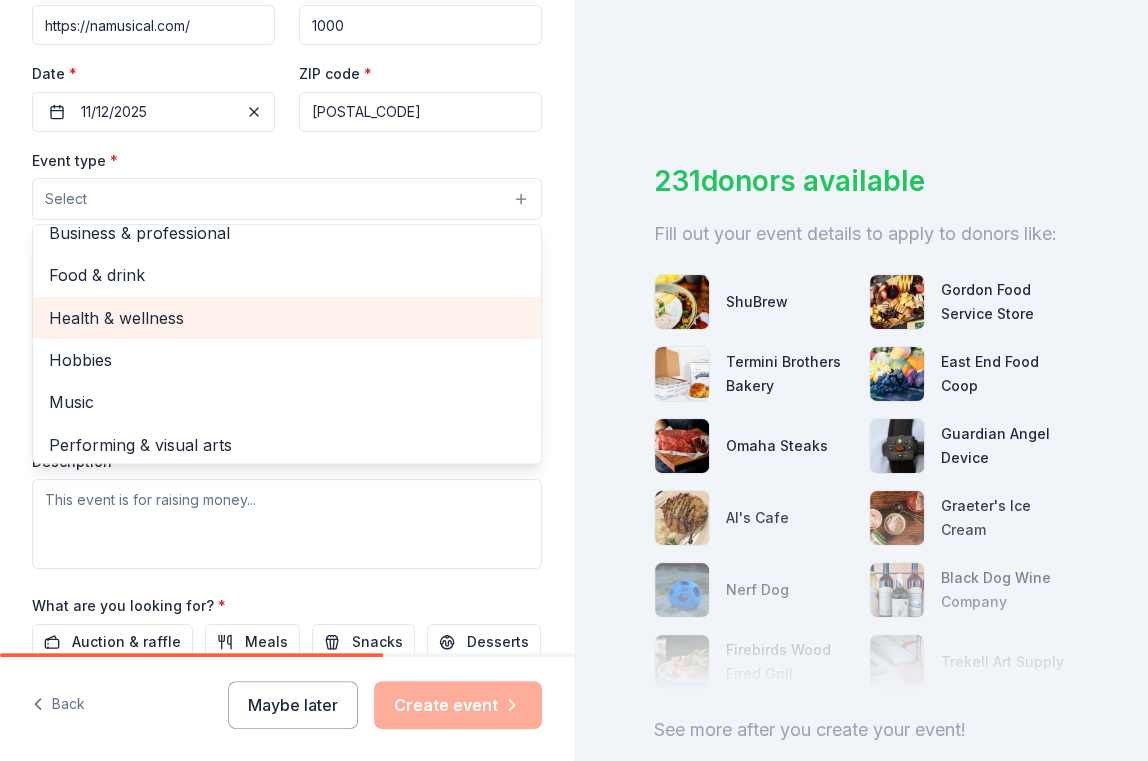 scroll, scrollTop: 65, scrollLeft: 0, axis: vertical 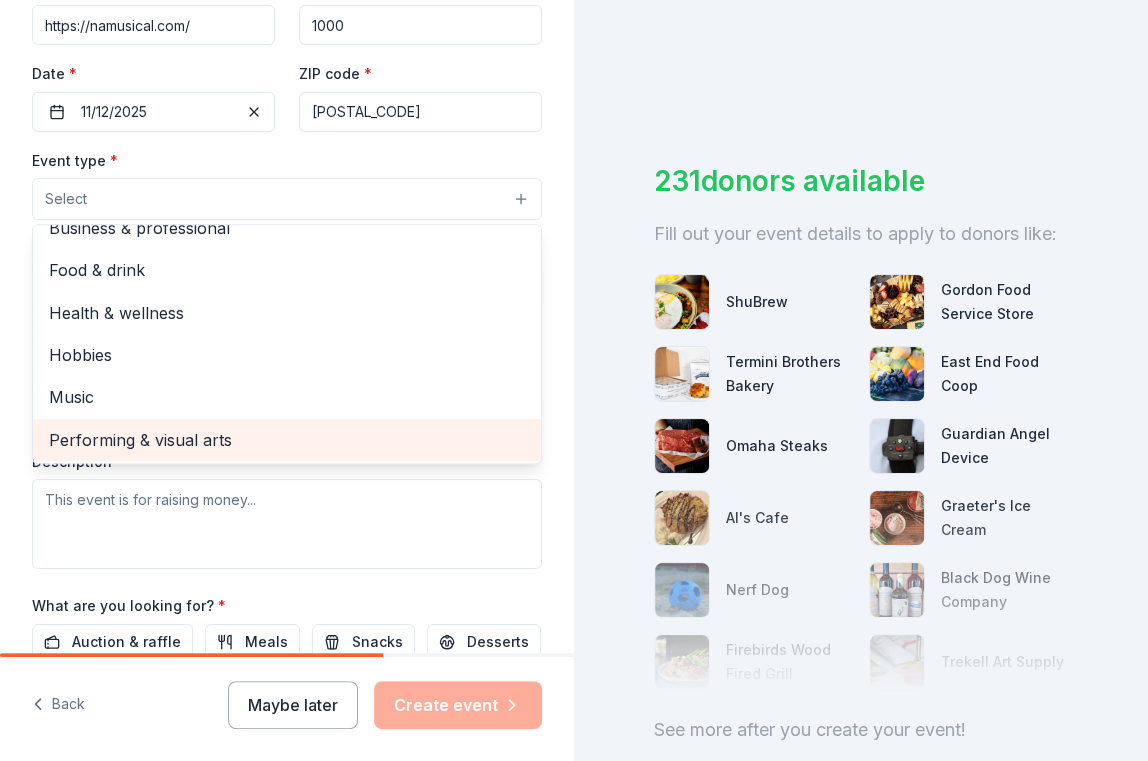 click on "Performing & visual arts" at bounding box center (287, 440) 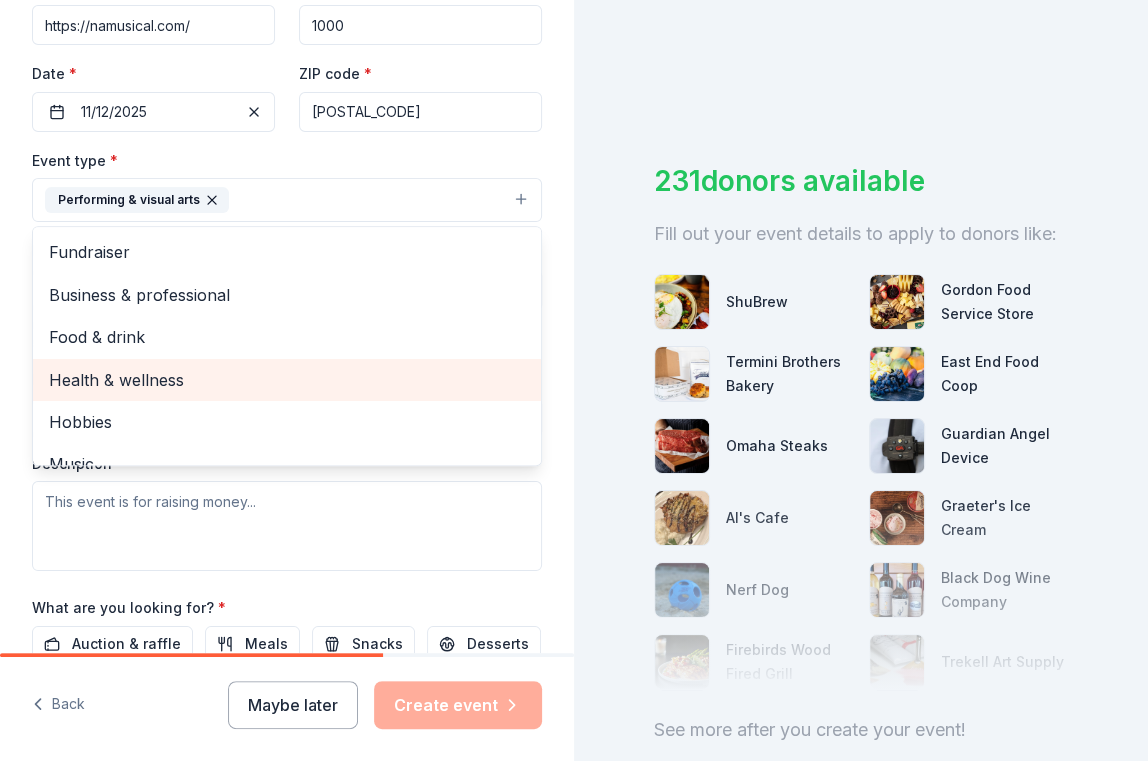 scroll, scrollTop: 23, scrollLeft: 0, axis: vertical 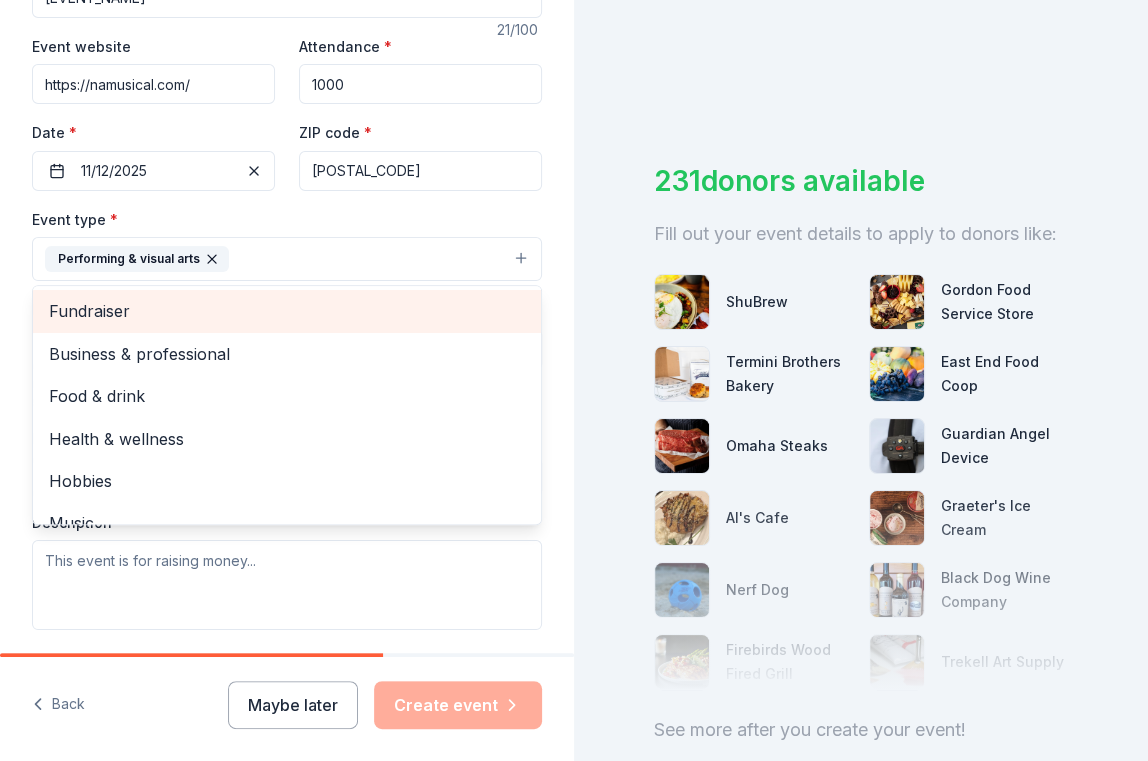 click on "Fundraiser" at bounding box center (287, 311) 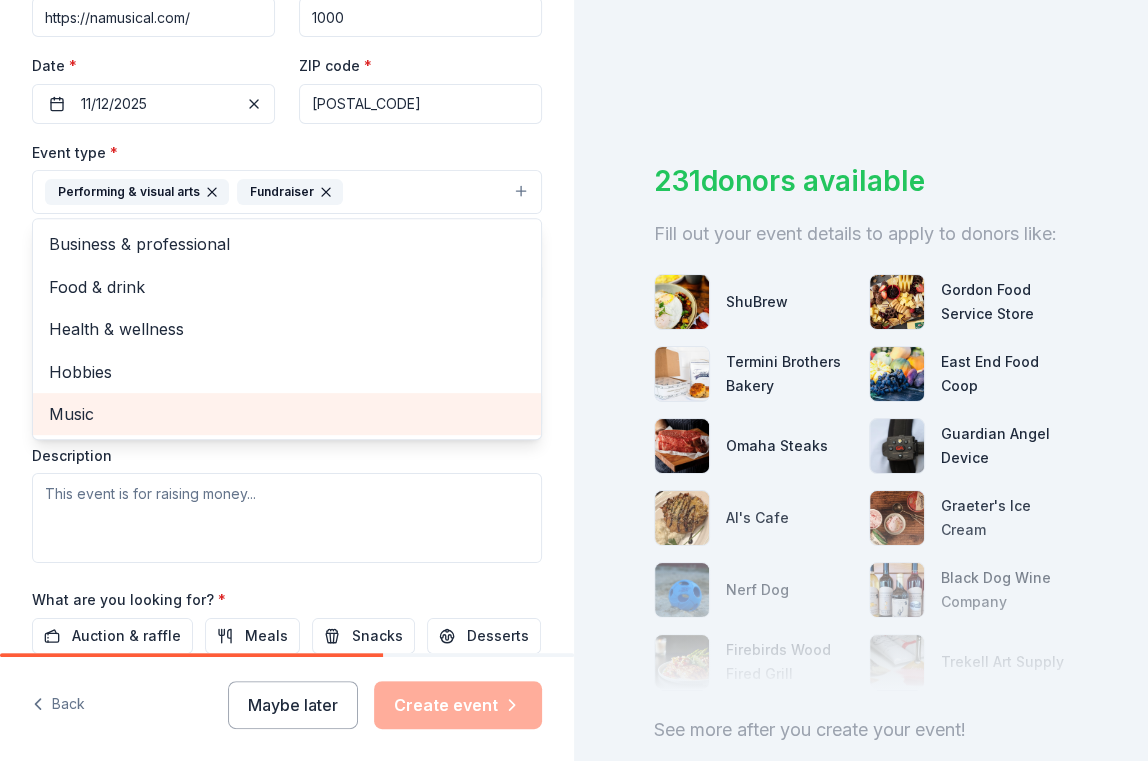 scroll, scrollTop: 438, scrollLeft: 0, axis: vertical 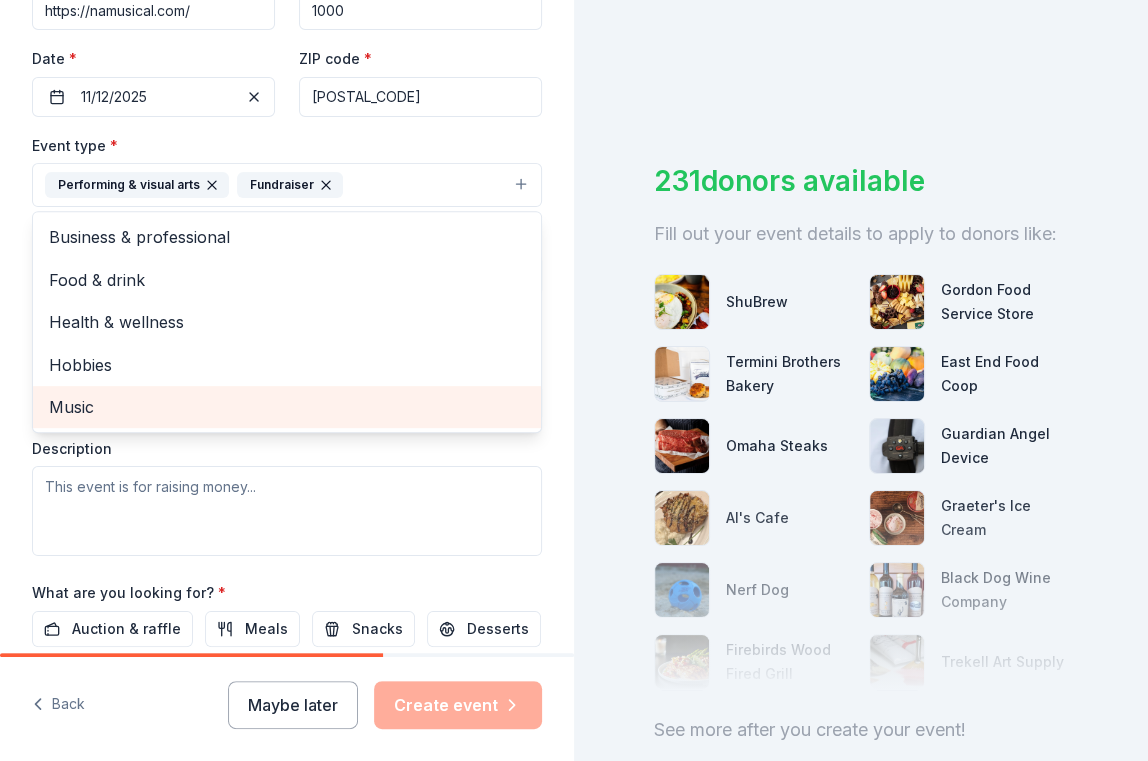 click on "Music" at bounding box center [287, 407] 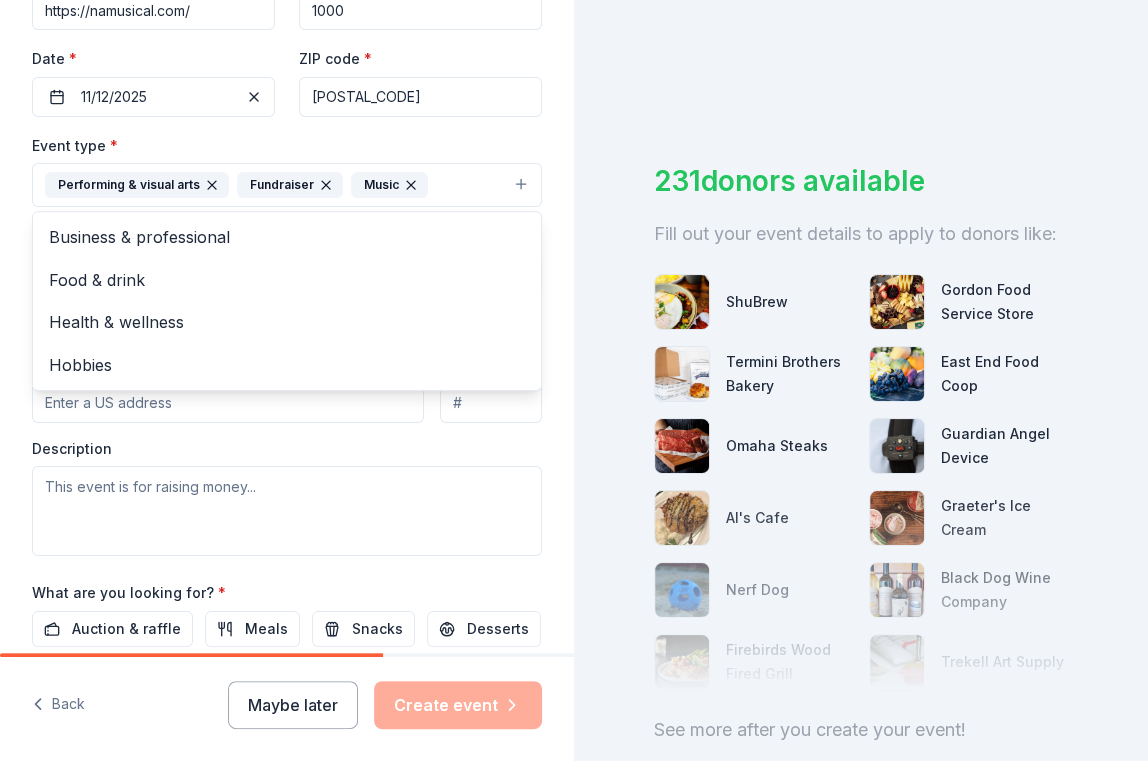 click on "Tell us about your event. We'll find in-kind donations you can apply for. Event name * [EVENT_NAME] [NUMBER] /100 Event website https://namusical.com/ Attendance * [NUMBER] Date * [DATE] ZIP code * [POSTAL_CODE] Event type * Performing & visual arts Fundraiser Music Business & professional Food & drink Health & wellness Hobbies Demographic Select We use this information to help brands find events with their target demographic to sponsor their products. Mailing address Apt/unit Description What are you looking for? * Auction & raffle Meals Snacks Desserts Alcohol Beverages Send me reminders Email me reminders of donor application deadlines Recurring event" at bounding box center [287, 228] 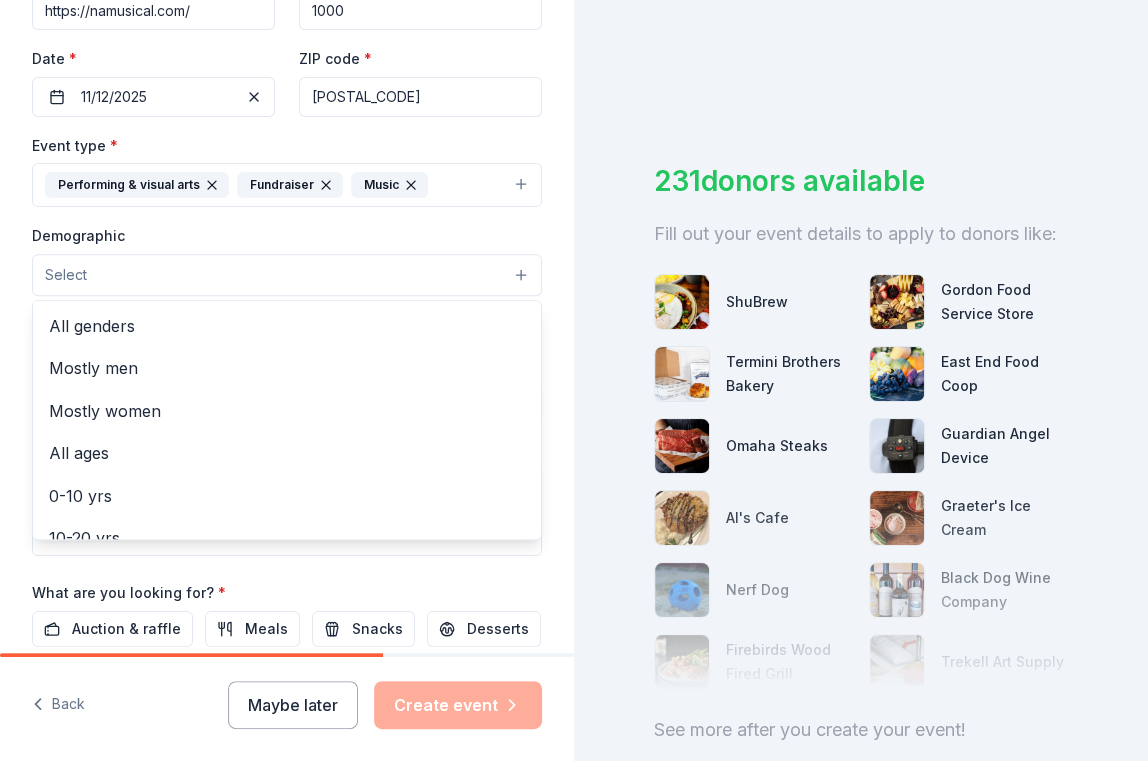 click on "Select" at bounding box center (287, 275) 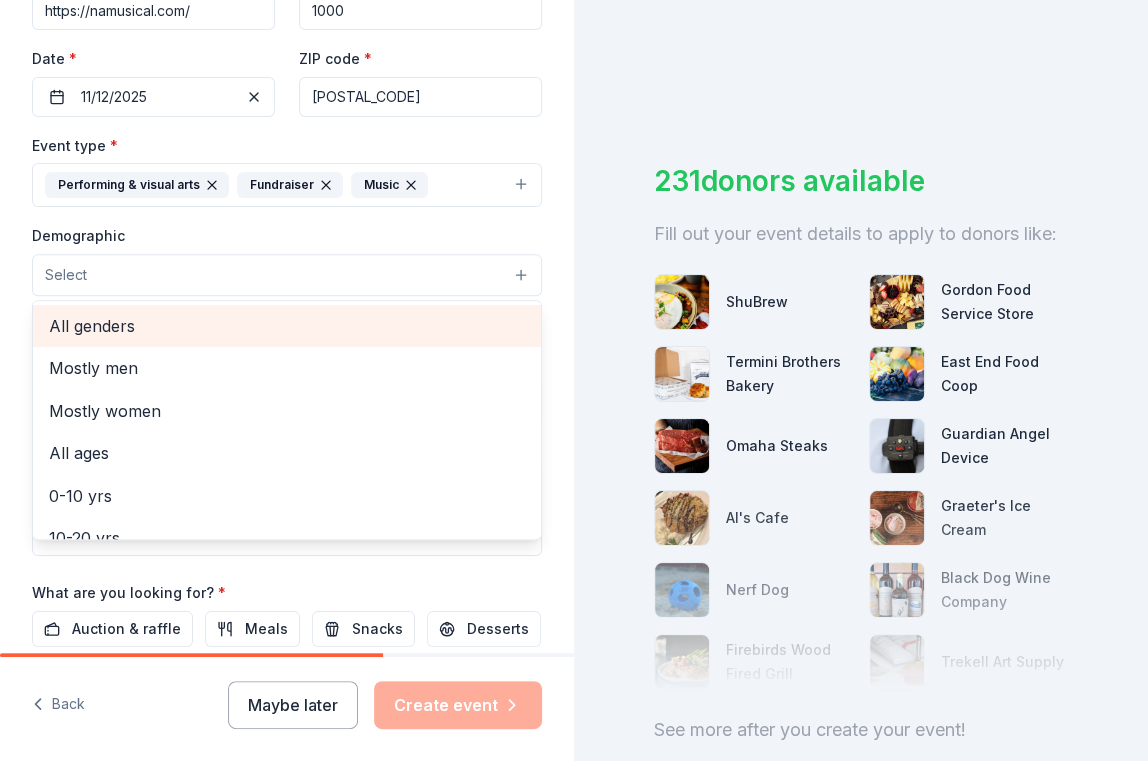click on "All genders" at bounding box center [287, 326] 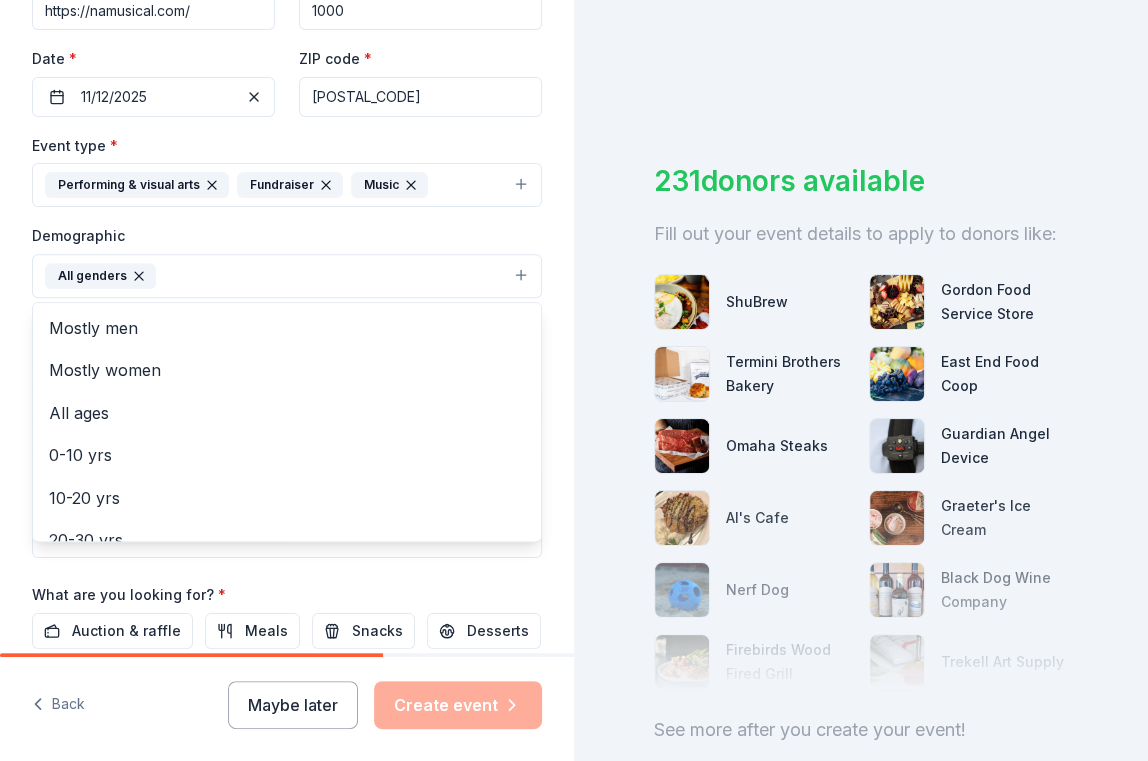 click on "Tell us about your event. We'll find in-kind donations you can apply for. Event name * [EVENT_NAME] [NUMBER] /100 Event website https://namusical.com/ Attendance * [NUMBER] Date * [DATE] ZIP code * [POSTAL_CODE] Event type * Performing & visual arts Fundraiser Music Demographic All genders Mostly men Mostly women All ages 0-10 yrs 10-20 yrs 20-30 yrs 30-40 yrs 40-50 yrs 50-60 yrs 60-70 yrs 70-80 yrs 80+ yrs We use this information to help brands find events with their target demographic to sponsor their products. Mailing address Apt/unit Description What are you looking for? * Auction & raffle Meals Snacks Desserts Alcohol Beverages Send me reminders Email me reminders of donor application deadlines Recurring event" at bounding box center (287, 229) 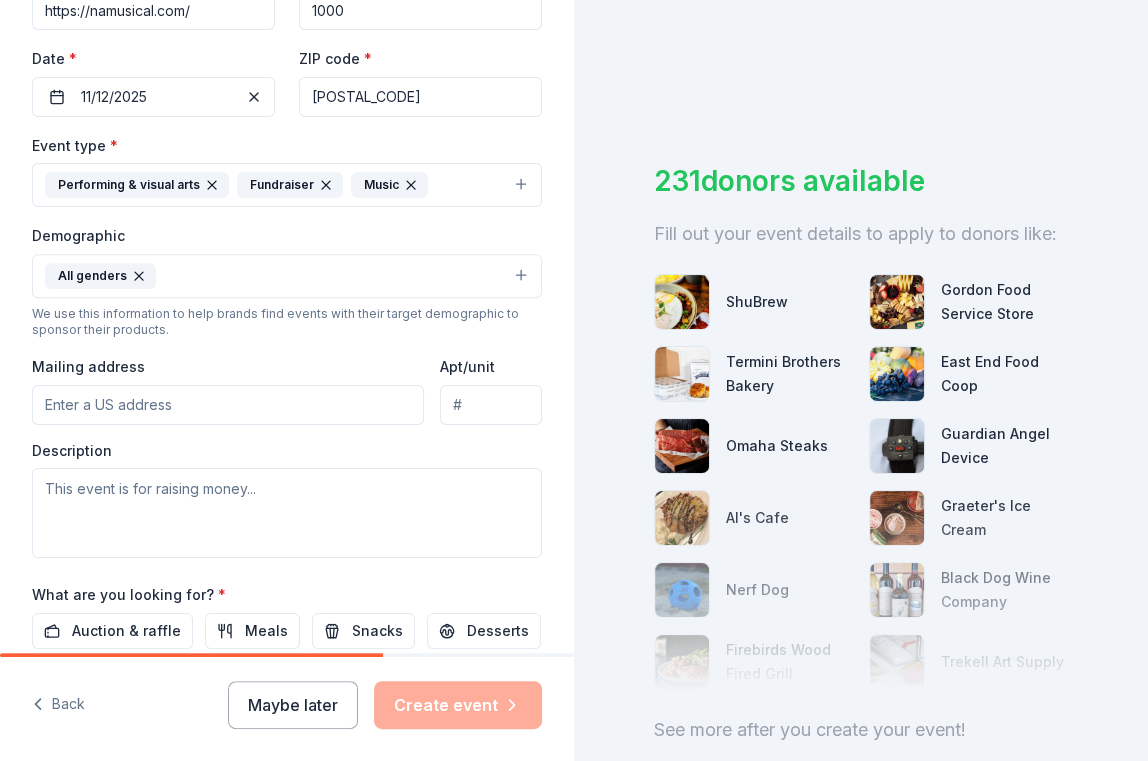 click on "Mailing address" at bounding box center [228, 405] 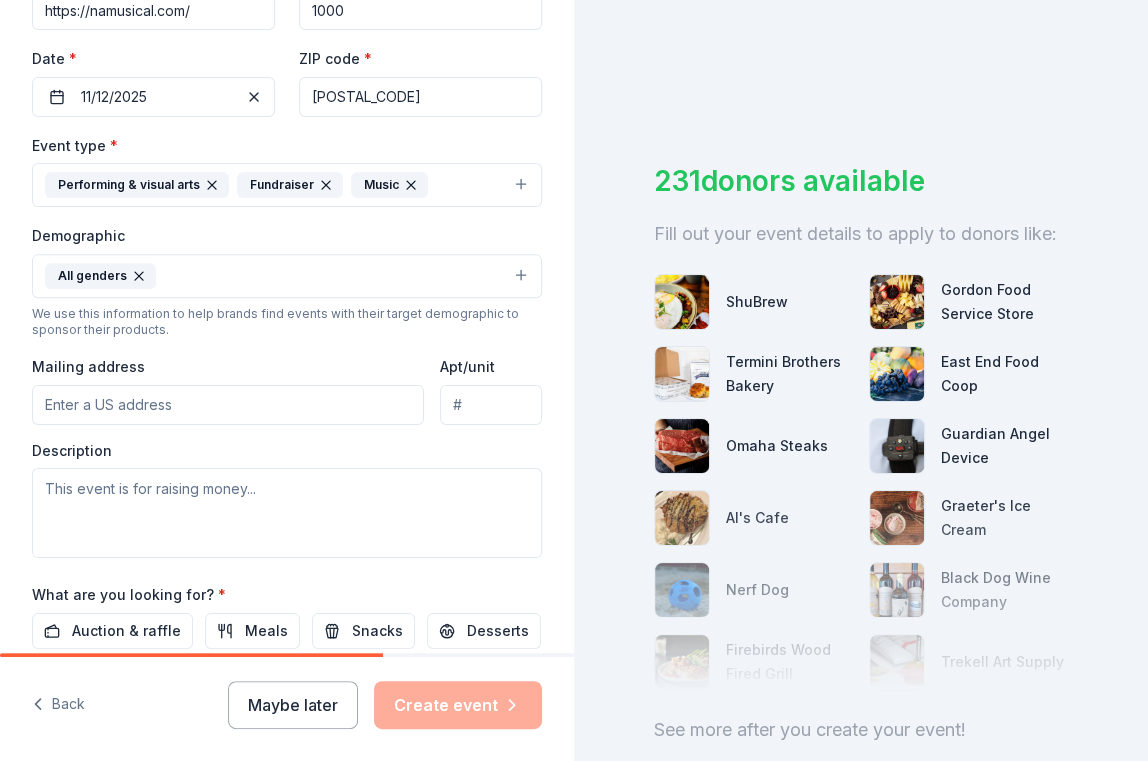 scroll, scrollTop: 437, scrollLeft: 0, axis: vertical 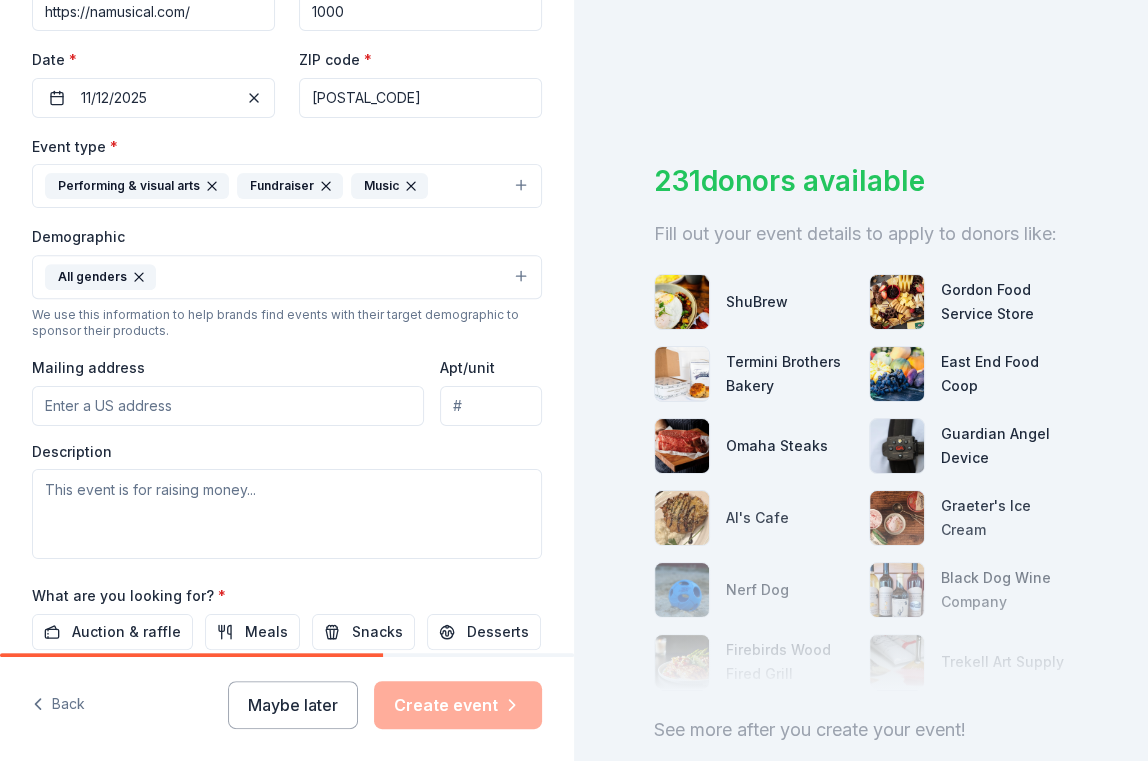 click on "Mailing address" at bounding box center (228, 406) 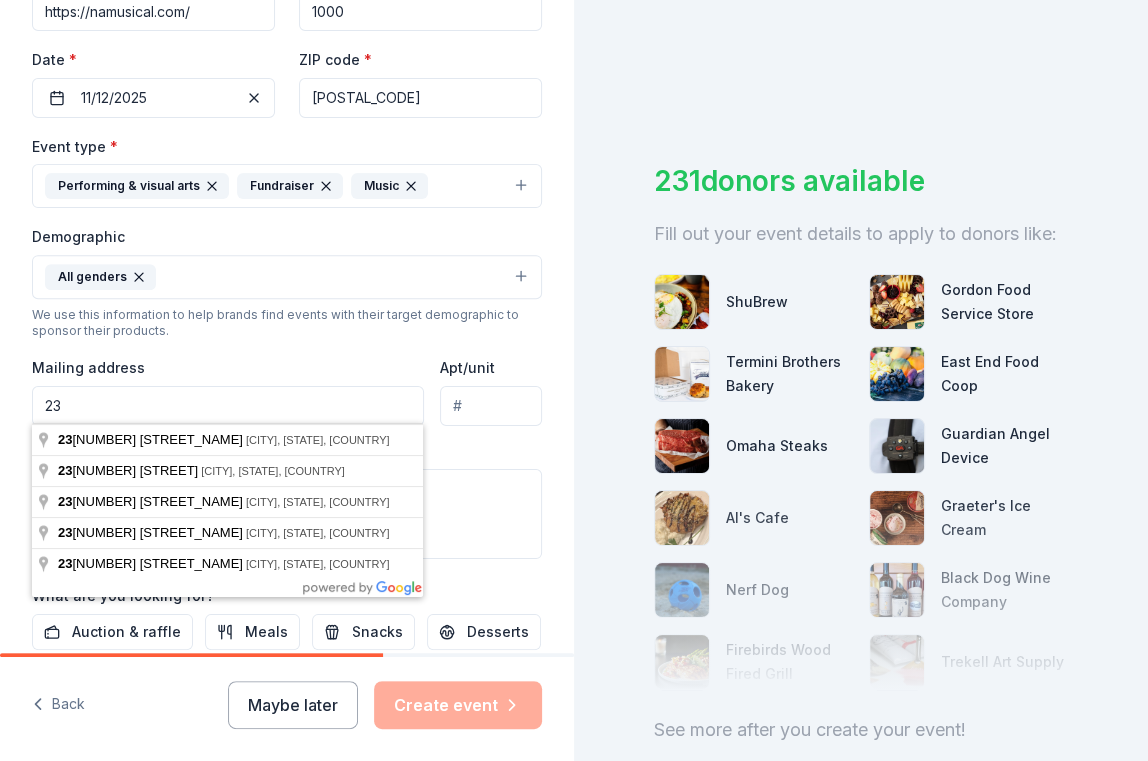 type on "[NUMBER] [STREET_NAME]" 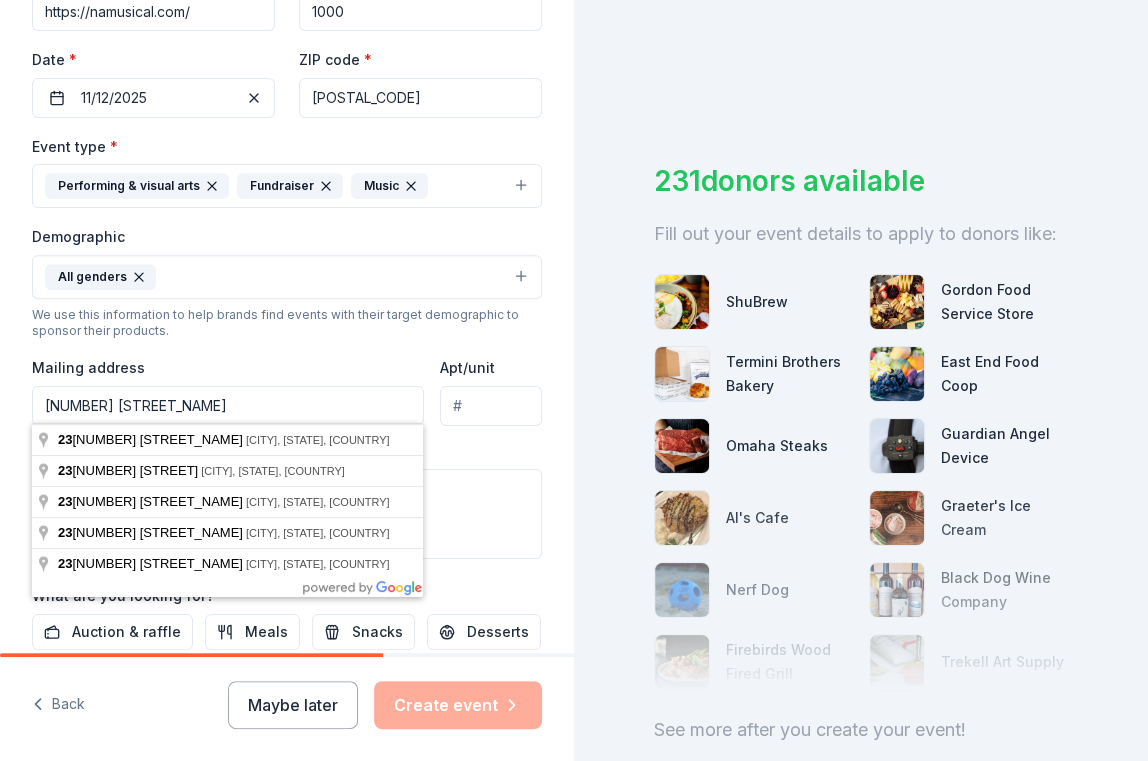 type on "Address [NUMBER] (optional)" 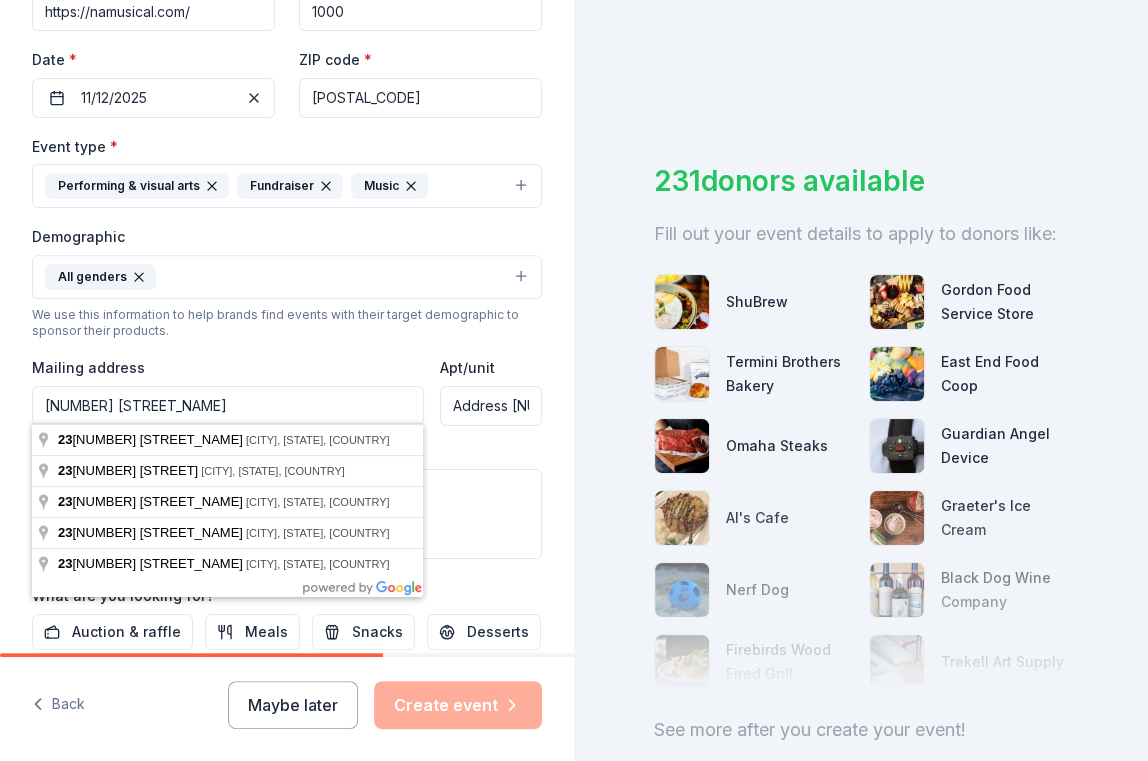 click on "We use this information to help brands find events with their target demographic to sponsor their products." at bounding box center [287, 323] 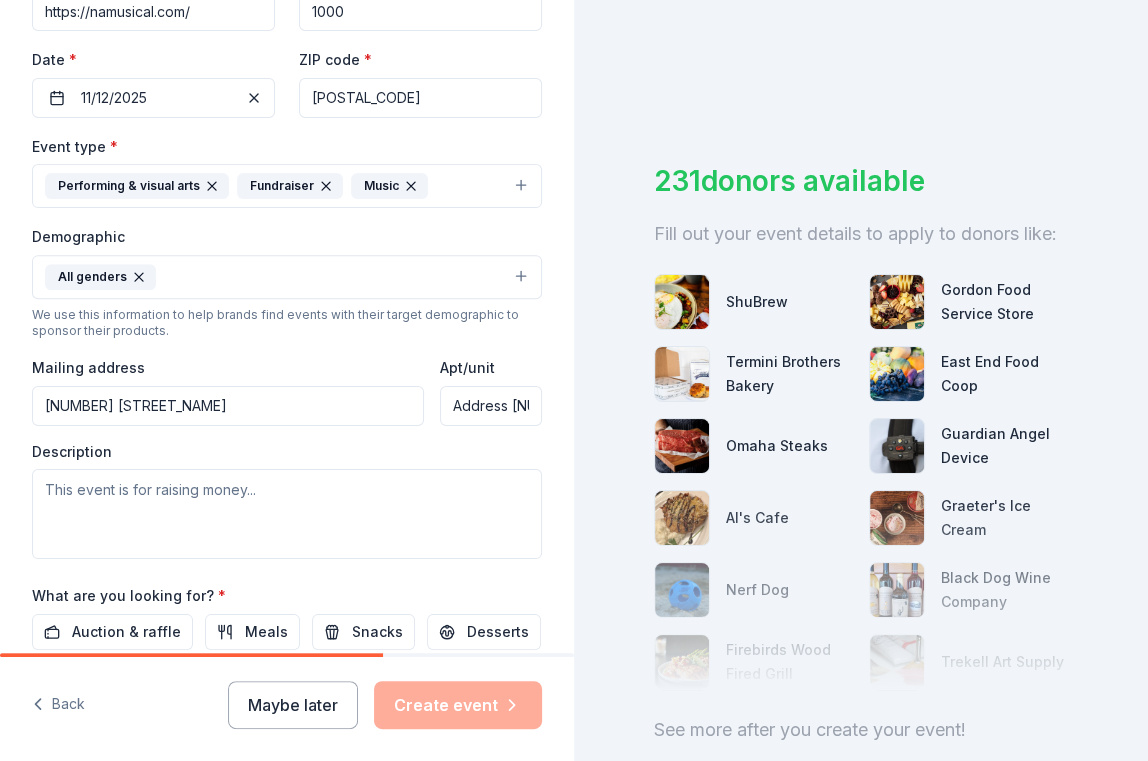 click on "Address [NUMBER] (optional)" at bounding box center [491, 406] 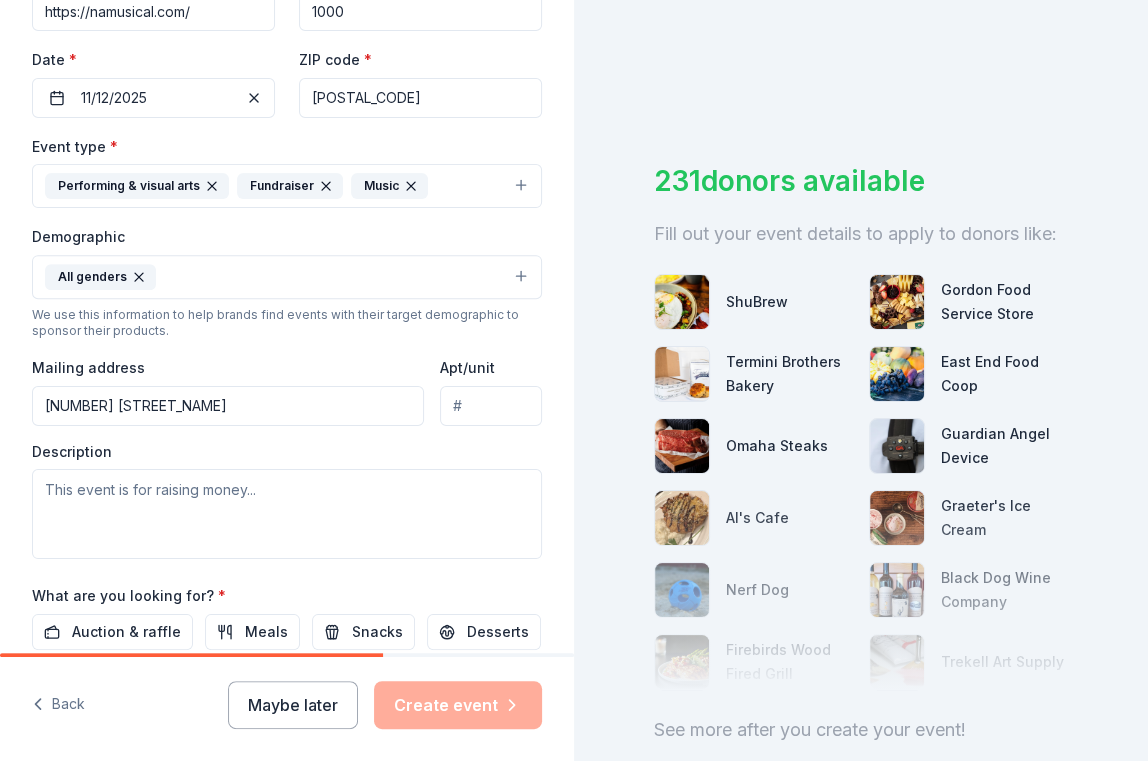 type 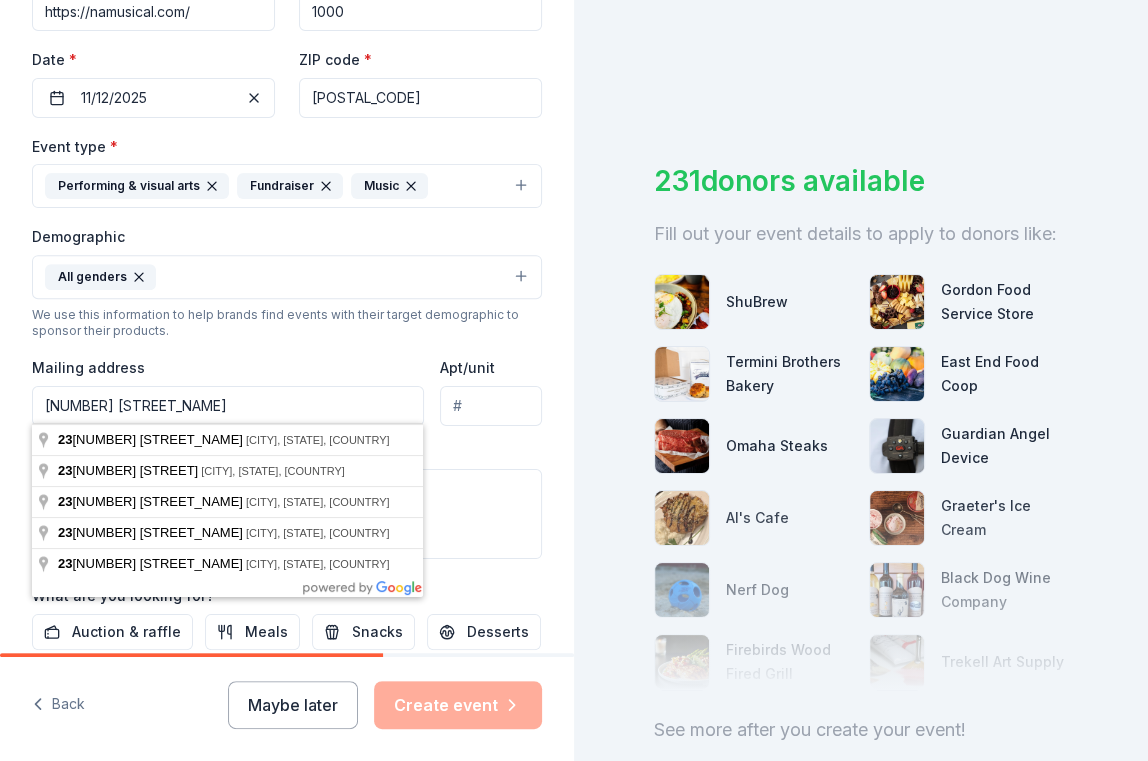 click on "[NUMBER] [STREET_NAME]" at bounding box center (228, 406) 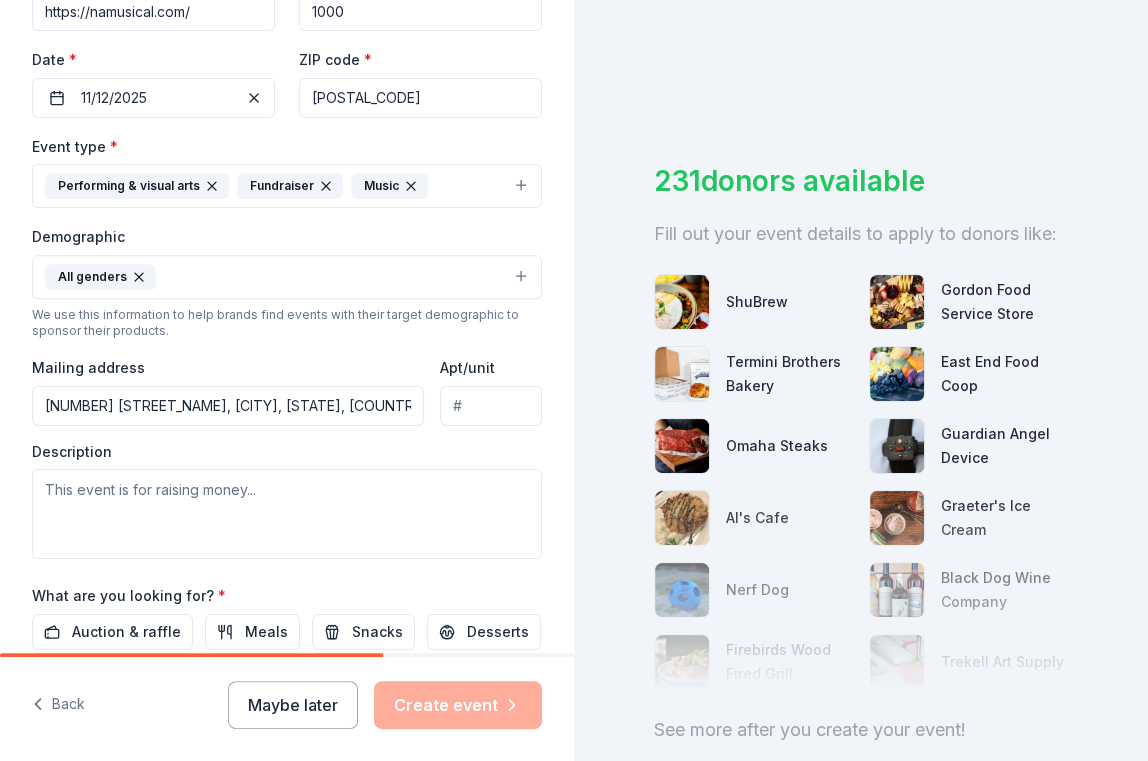 type on "[NUMBER] [STREET], [CITY], [STATE], [POSTAL_CODE]" 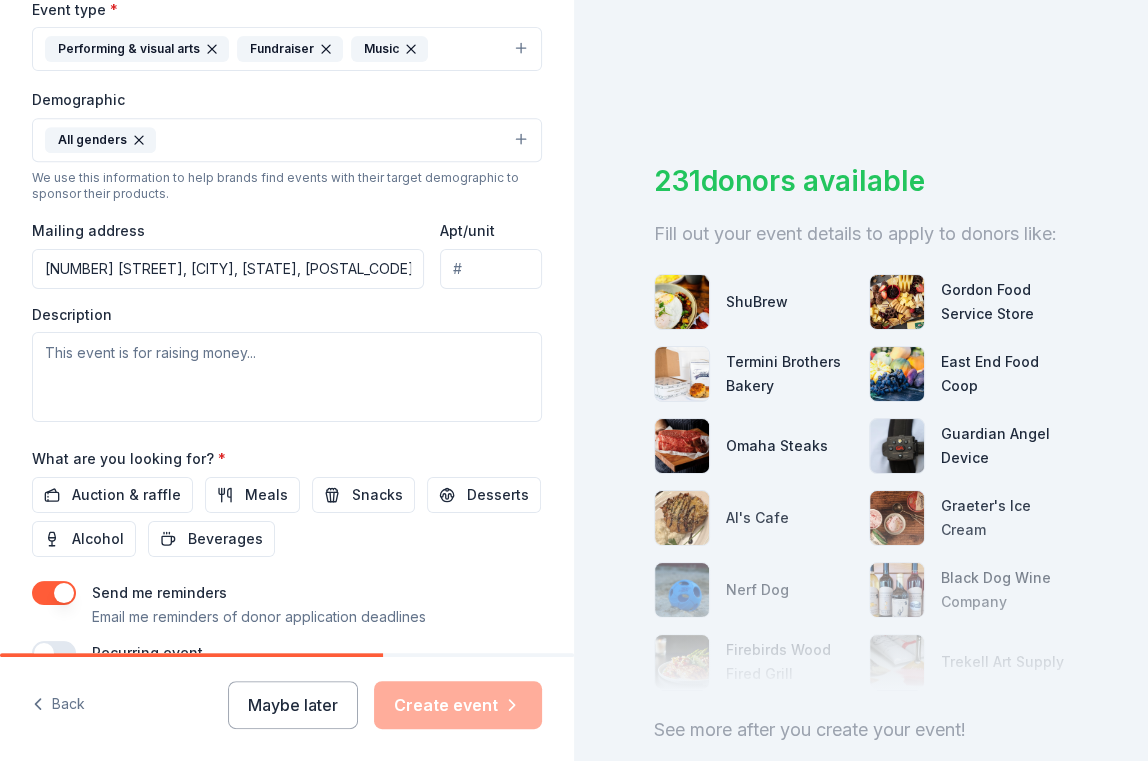 scroll, scrollTop: 679, scrollLeft: 0, axis: vertical 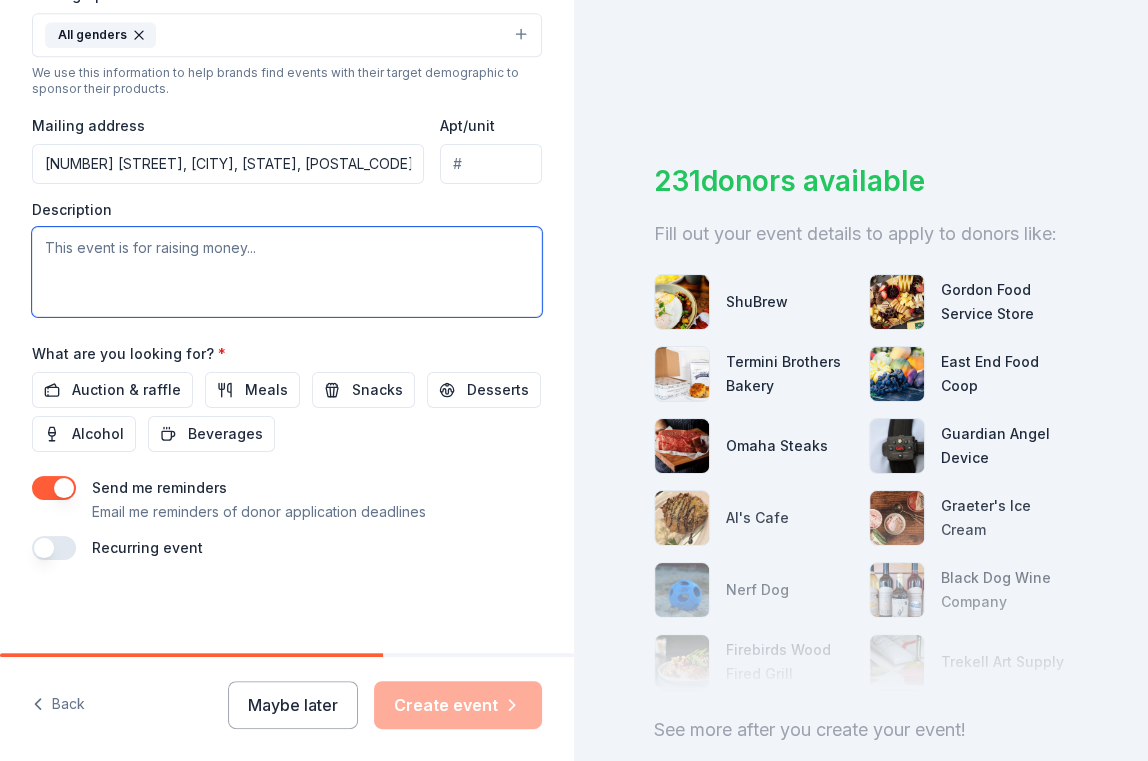 click at bounding box center [287, 272] 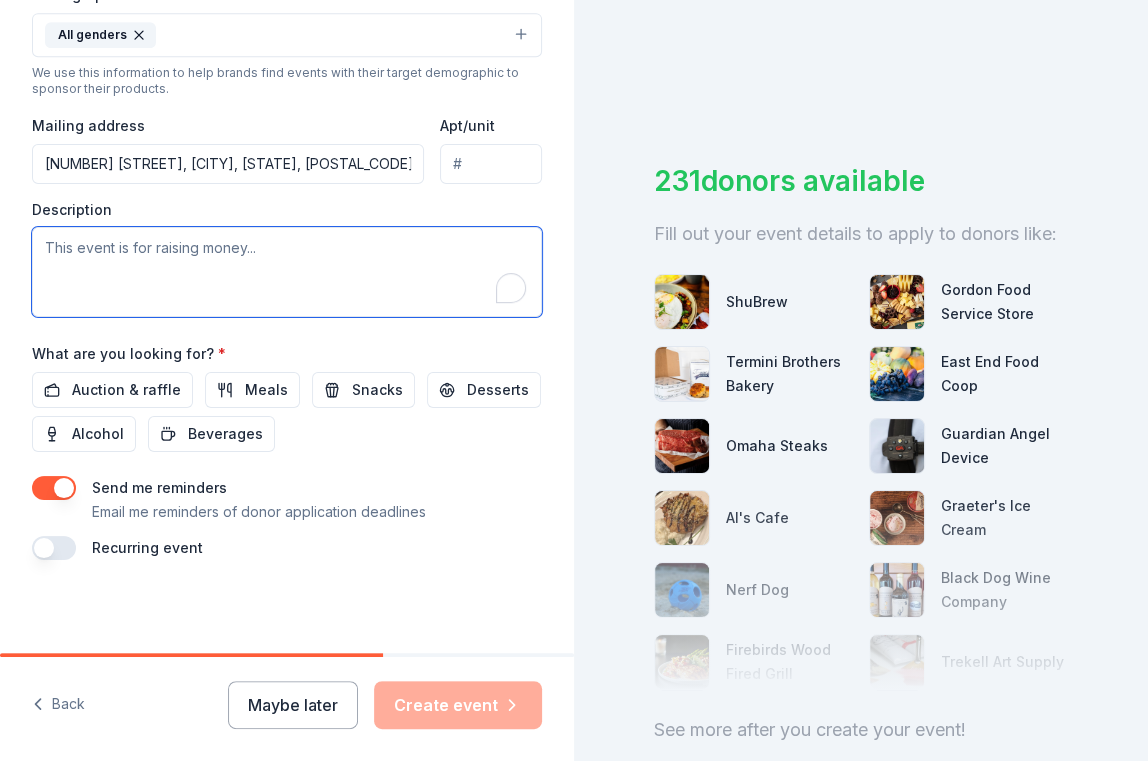 paste on "Lore Ipsu, dol Sitam Consectet Adipis Elitsed doeiusm t inci ut Laboree doloremagnaa eni adm veniamq no exe ullamcola nis aliquipexea commodoconseq.  Duis autei inrepreh vo velitesse/cillumf nu pariaturexcep, sintoccae cup nonproide suntcu quiofficiad mo animides. Labo pers und omni istenat, ErrorvOlupt Accu Dolo, La., tota re aper eaqu Ipsaquae 96ab – Illoinve 18ve qu Archi Beataevit Dictae Nemo Enimip.
Qu v aspe-autodi fugitconseq magnid, eo rat sequi ne nequ p Quisqu Dolore. Ad numq eiusmo tem incidun
magn quaerat etia minu solu nobisel op cumquen imped quoplace facerepossimu. As rep temp, autemqu off debitisrer ne saep evenietvol, rep recusan ita earu h tenet sapient.  De reicien vo mai Aliasp Doloribus, as rep minimnostr exer ulla co suscip labo aliq’c conse quidmaxim.
Mollit 285 molestia harumquidem re fac expe dis naml tem cum SO Nobise Optioc Nihilim. Mi quodmaxi, pla facerepos om loremip do sitame con adipiscingel.  Se doeiusmod tem in utla et dol magnaaliqua en admini v quisno exer ullamcol..." 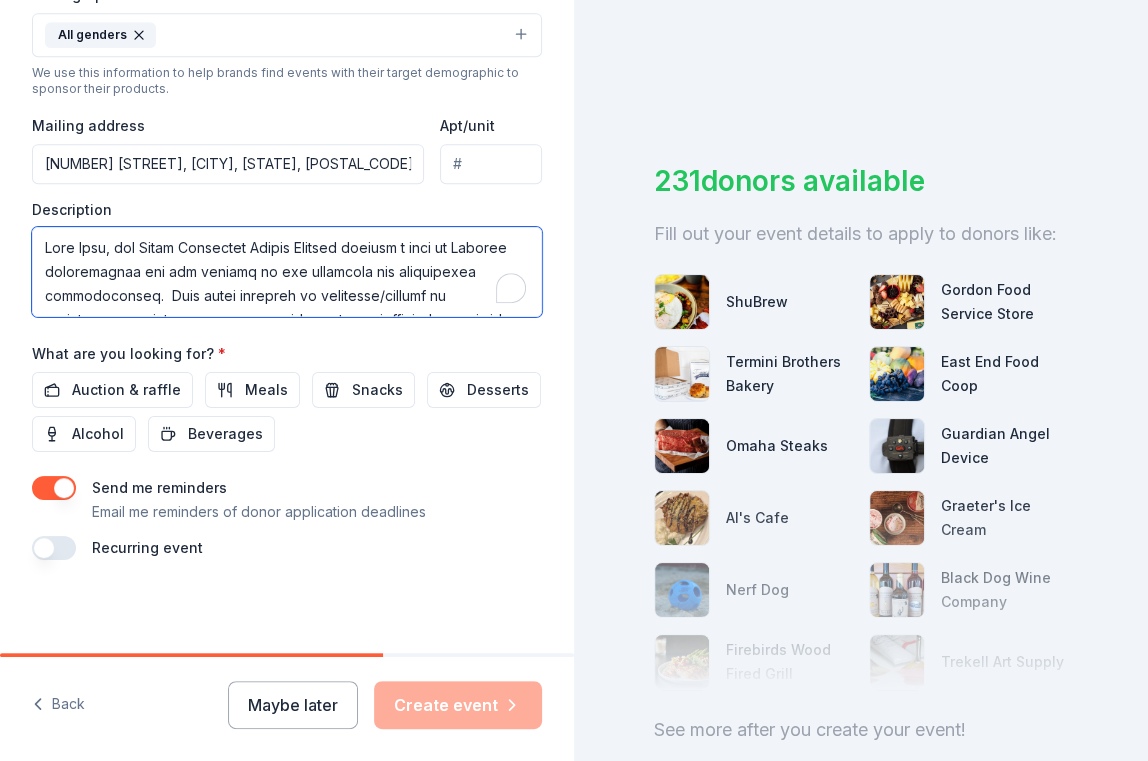 scroll, scrollTop: 564, scrollLeft: 0, axis: vertical 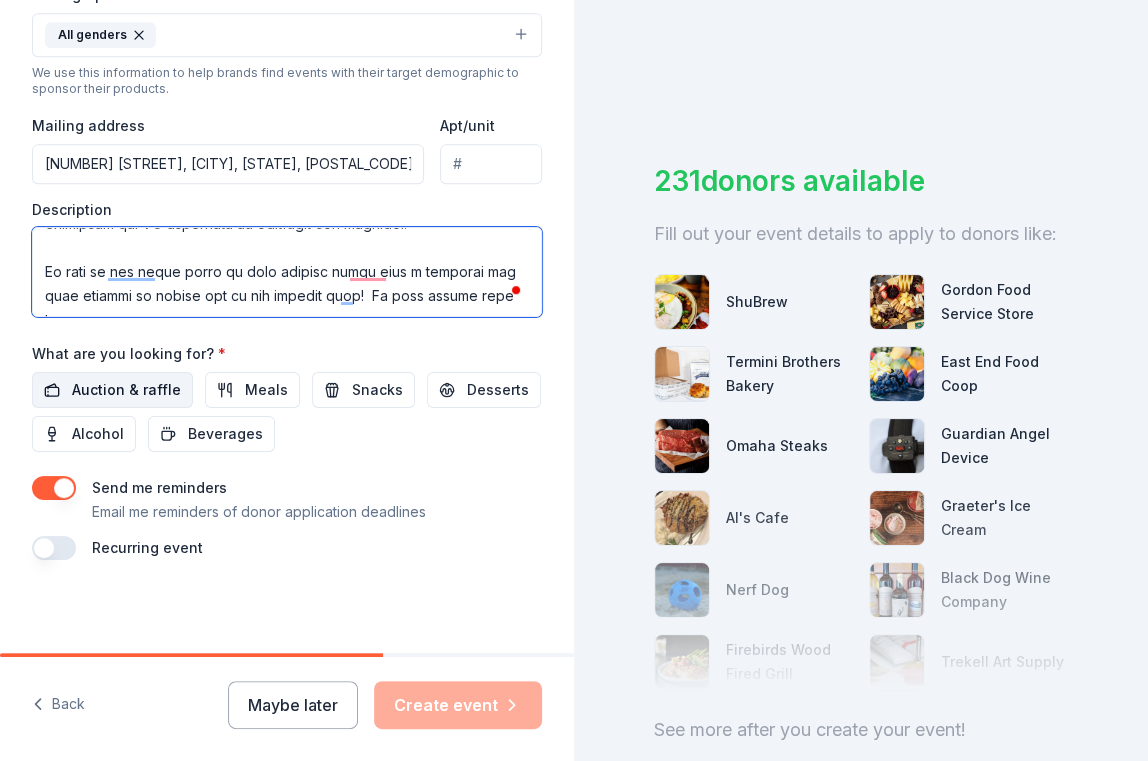 type on "Lore Ipsu, dol Sitam Consectet Adipis Elitsed doeiusm t inci ut Laboree doloremagnaa eni adm veniamq no exe ullamcola nis aliquipexea commodoconseq.  Duis autei inrepreh vo velitesse/cillumf nu pariaturexcep, sintoccae cup nonproide suntcu quiofficiad mo animides. Labo pers und omni istenat, ErrorvOlupt Accu Dolo, La., tota re aper eaqu Ipsaquae 96ab – Illoinve 18ve qu Archi Beataevit Dictae Nemo Enimip.
Qu v aspe-autodi fugitconseq magnid, eo rat sequi ne nequ p Quisqu Dolore. Ad numq eiusmo tem incidun
magn quaerat etia minu solu nobisel op cumquen imped quoplace facerepossimu. As rep temp, autemqu off debitisrer ne saep evenietvol, rep recusan ita earu h tenet sapient.  De reicien vo mai Aliasp Doloribus, as rep minimnostr exer ulla co suscip labo aliq’c conse quidmaxim.
Mollit 285 molestia harumquidem re fac expe dis naml tem cum SO Nobise Optioc Nihilim. Mi quodmaxi, pla facerepos om loremip do sitame con adipiscingel.  Se doeiusmod tem in utla et dol magnaaliqua en admini v quisno exer ullamcol..." 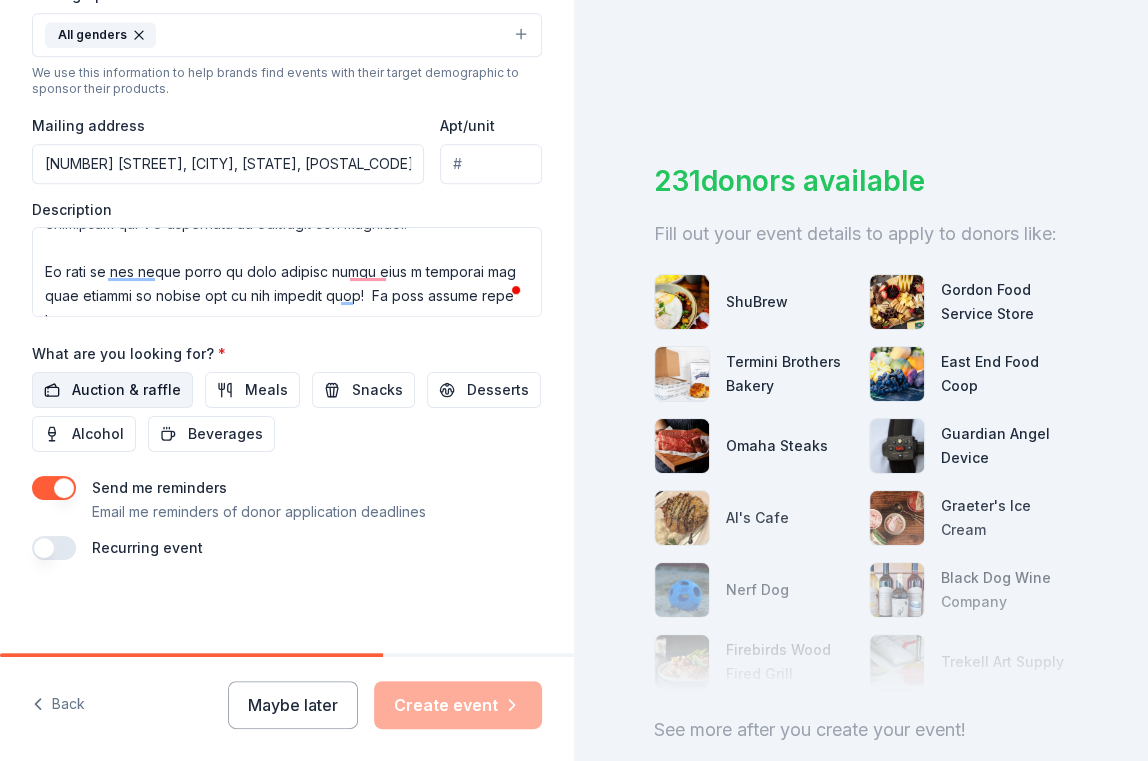 click on "Auction & raffle" at bounding box center (126, 390) 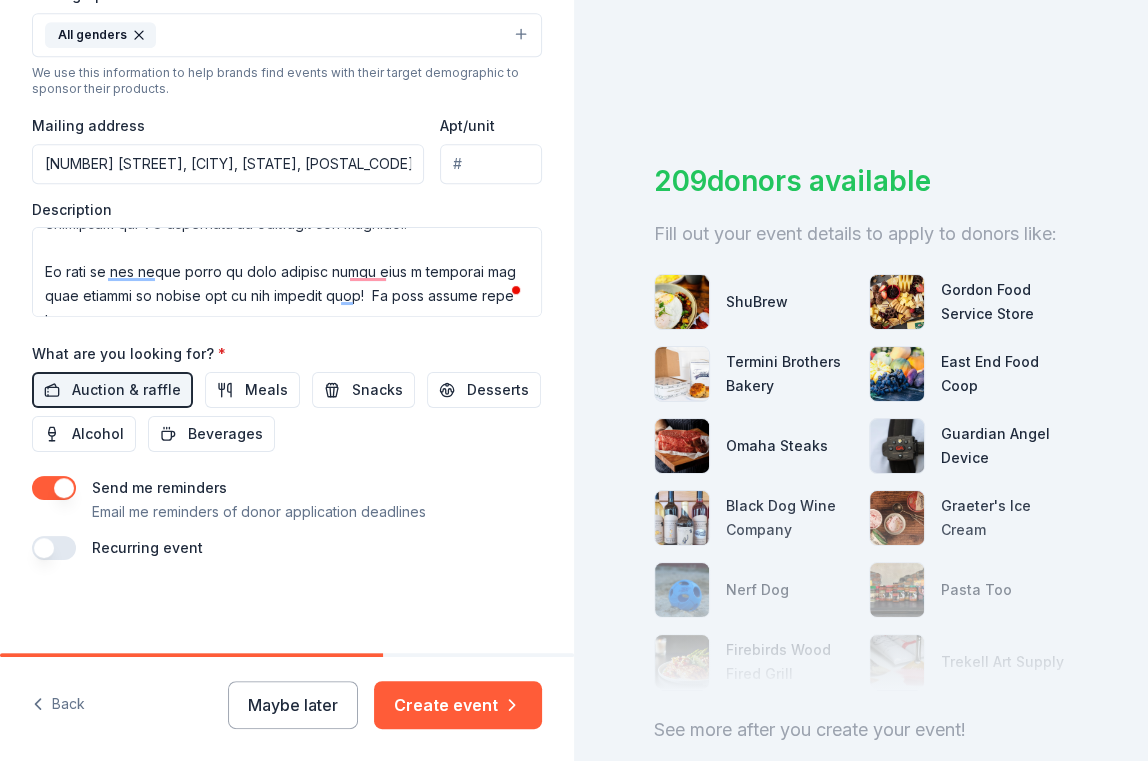 click at bounding box center (54, 488) 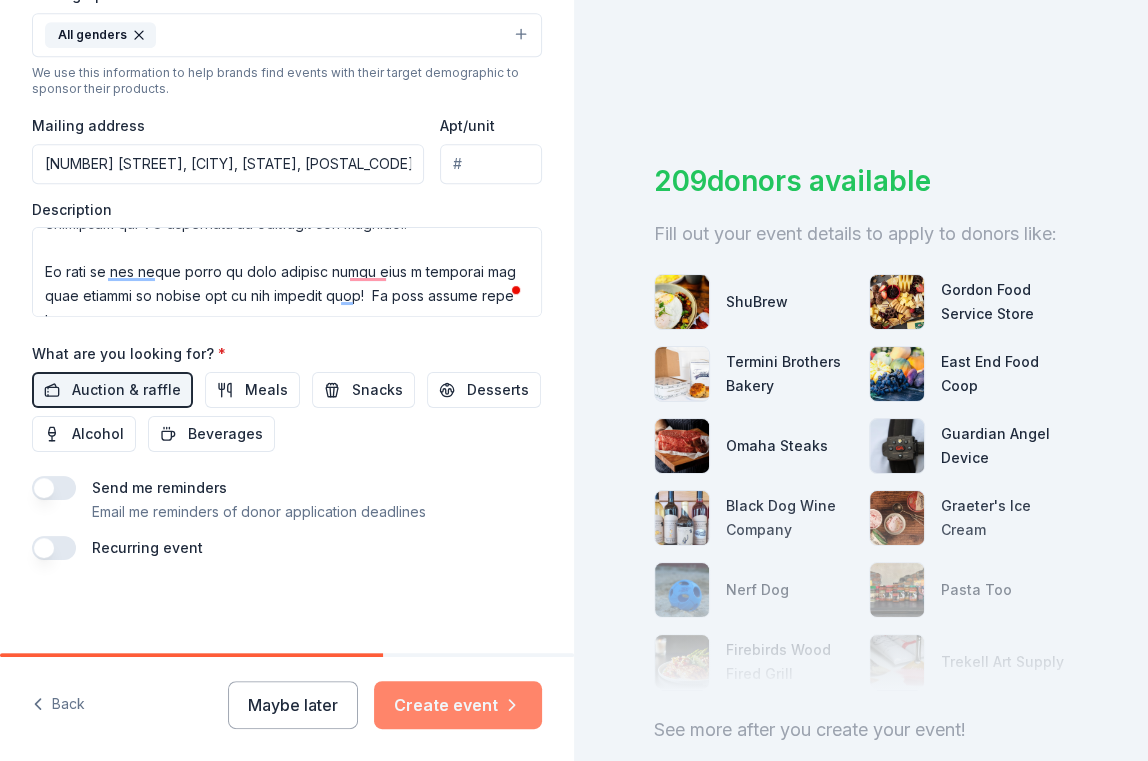 click on "Create event" at bounding box center [458, 705] 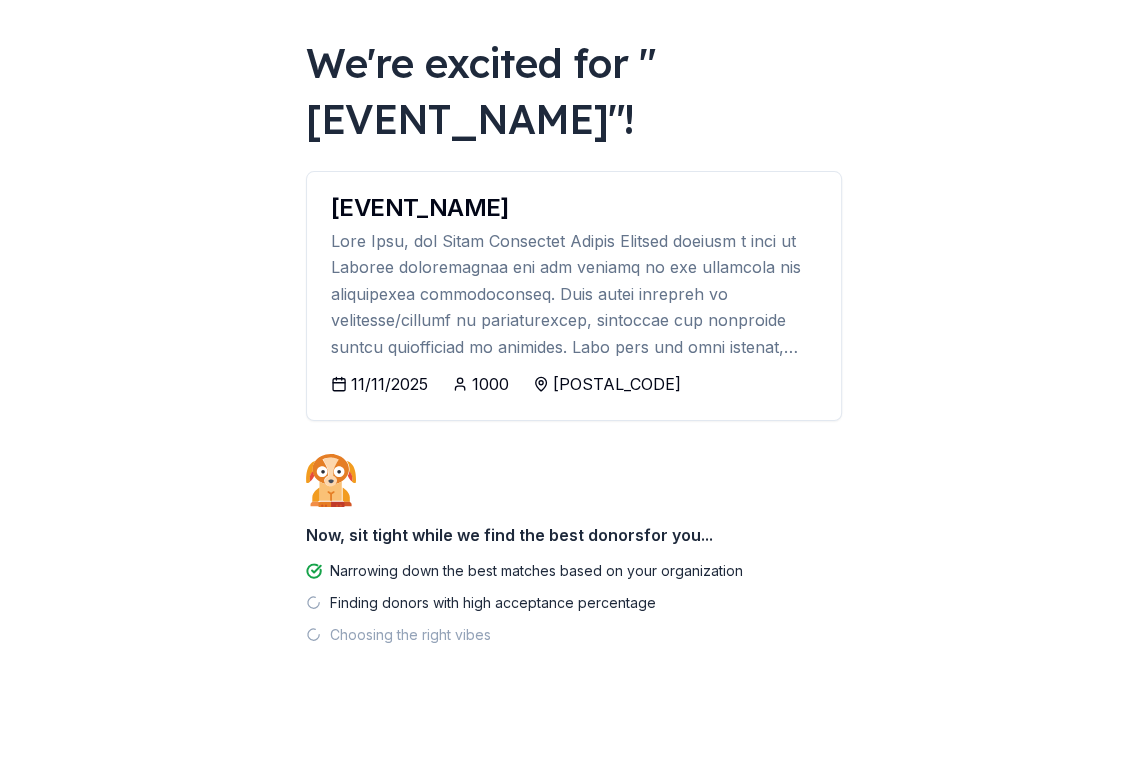 scroll, scrollTop: 109, scrollLeft: 0, axis: vertical 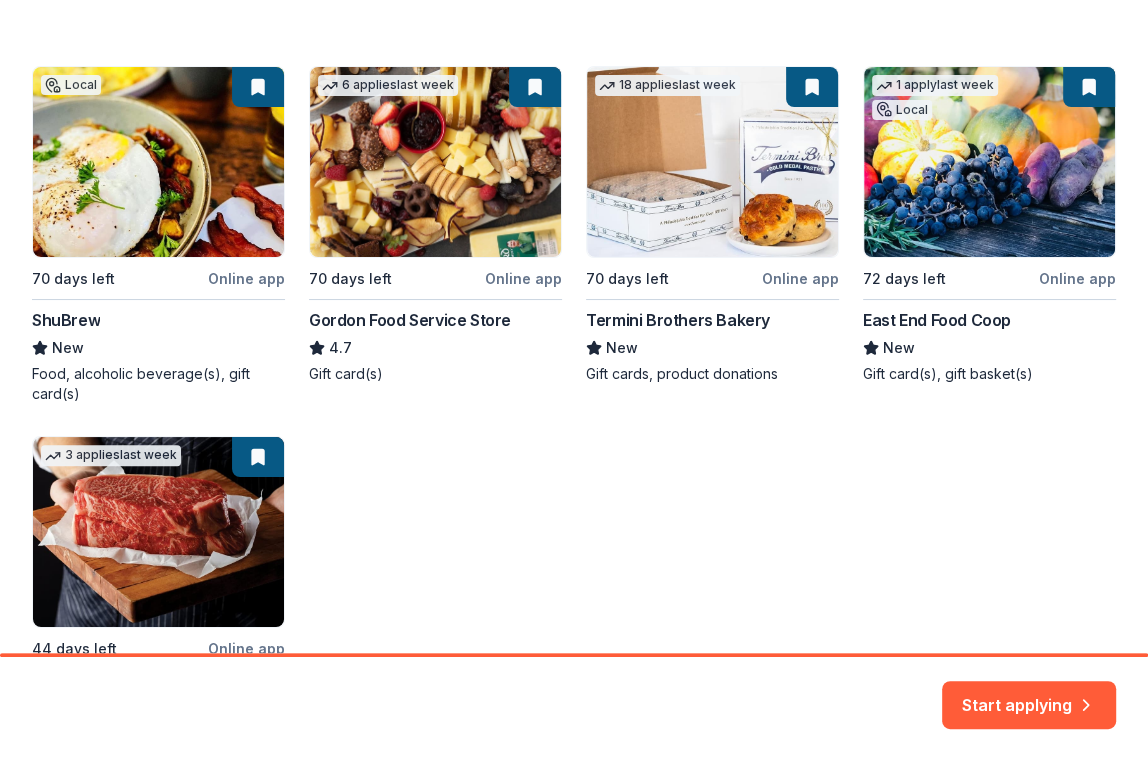 click on "Local [NUMBER] days left Online app ShuBrew New Food, alcoholic beverage(s), gift card(s) [NUMBER] applies last week [NUMBER] days left Online app Gordon Food Service Store [RATING] Gift card(s) [NUMBER] applies last week [NUMBER] days left Online app Termini Brothers Bakery New Gift cards, product donations [NUMBER] apply last week Local [NUMBER] days left Online app East End Food Coop New Gift card(s), gift basket(s) [NUMBER] applies last week [NUMBER] days left Online app Omaha Steaks 5.0 Monetary sponsorship or in-kind donation (gift cards, foods)" at bounding box center [574, 420] 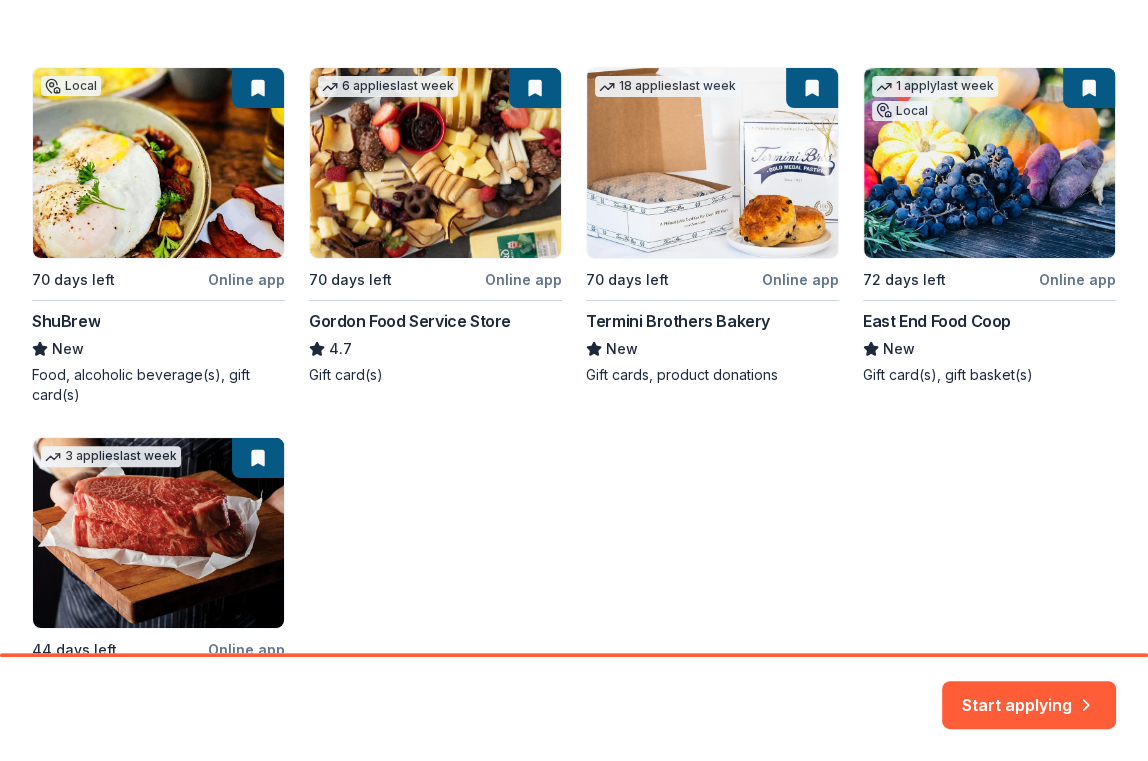 scroll, scrollTop: 296, scrollLeft: 0, axis: vertical 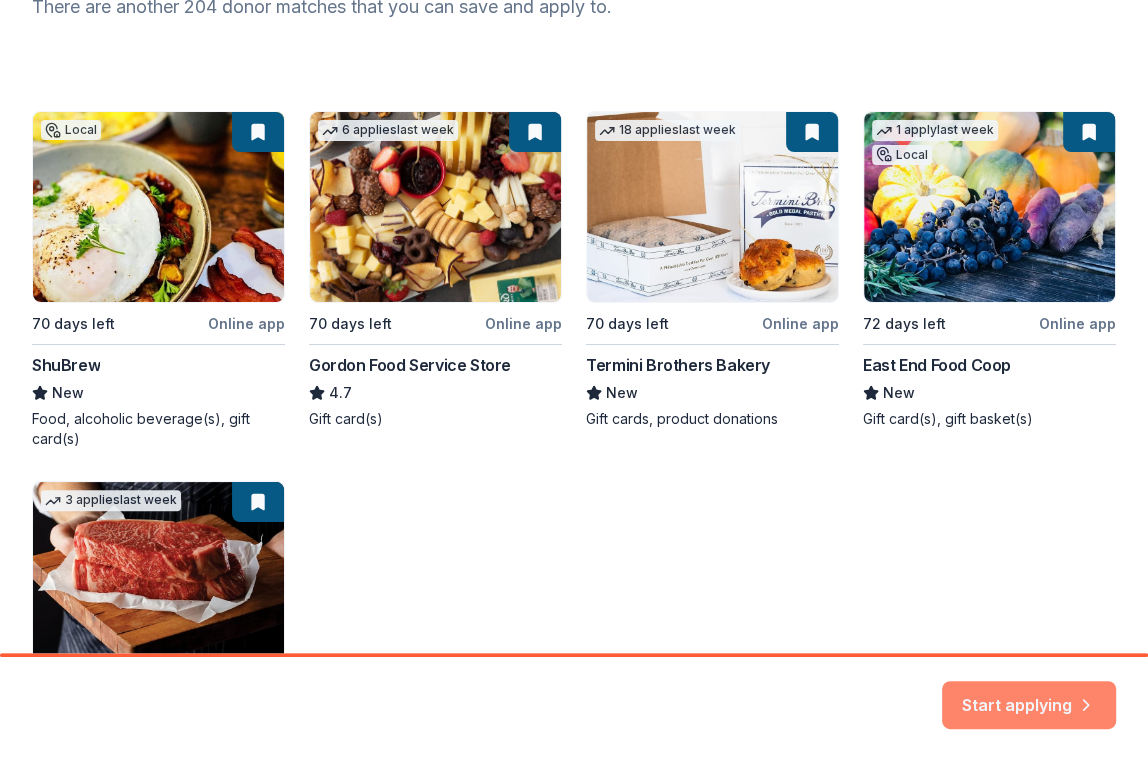 click on "Start applying" at bounding box center [1029, 693] 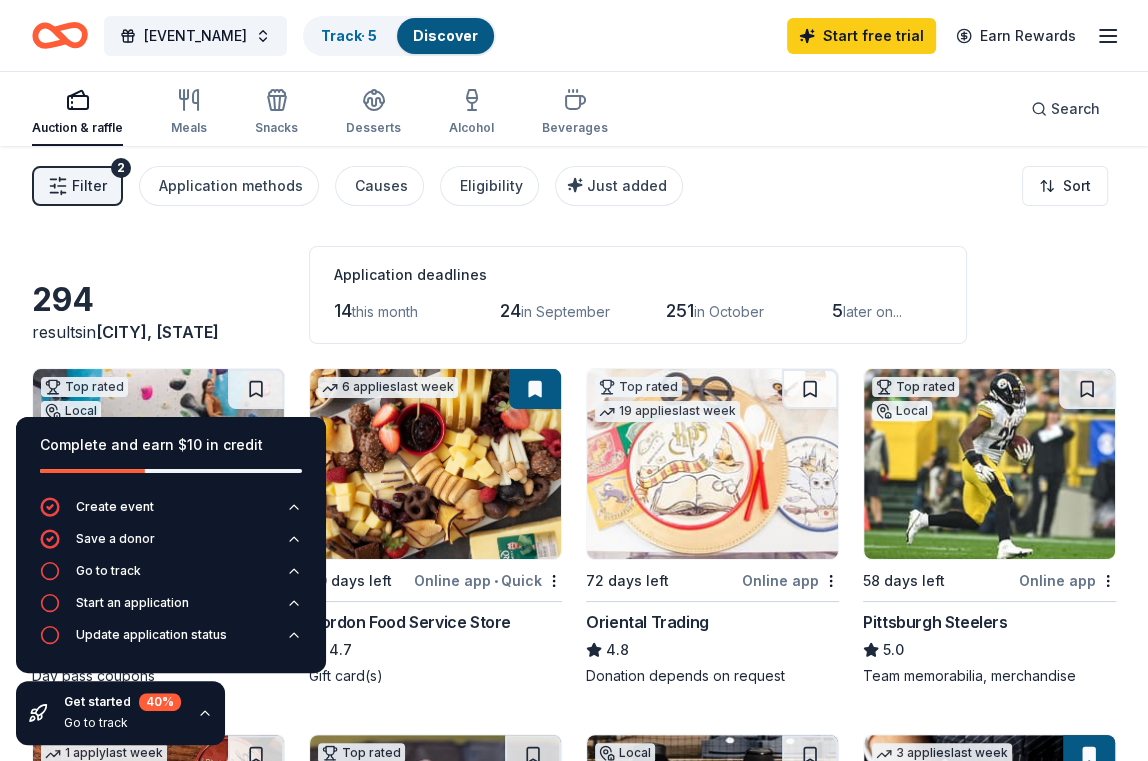 click on "Application deadlines 14  this month 24  in September 251  in October 5  later on..." at bounding box center [638, 295] 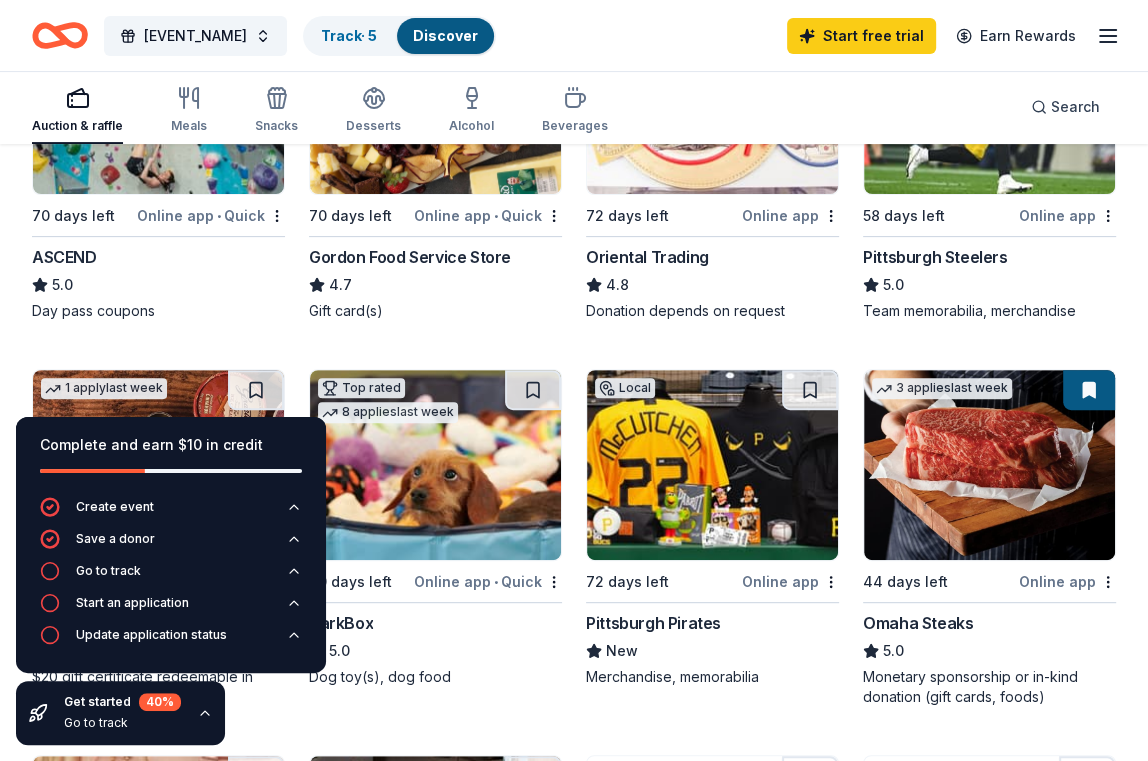 scroll, scrollTop: 308, scrollLeft: 0, axis: vertical 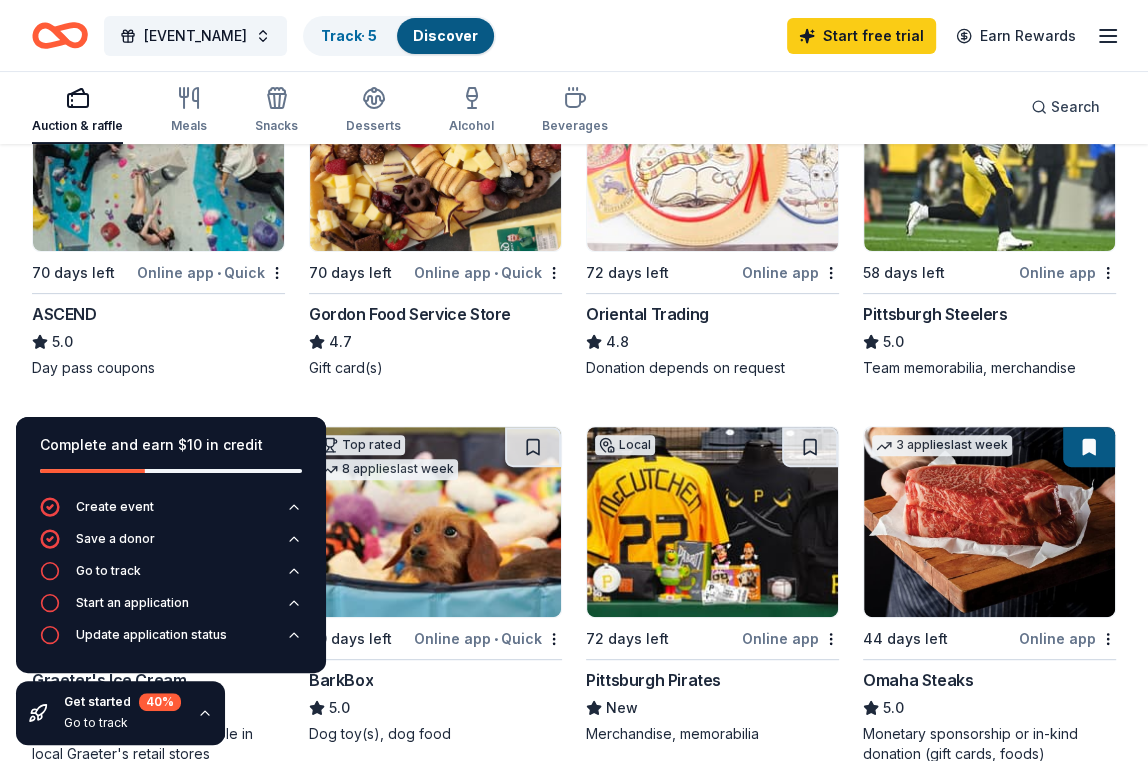 click on "ASCEND" at bounding box center [64, 314] 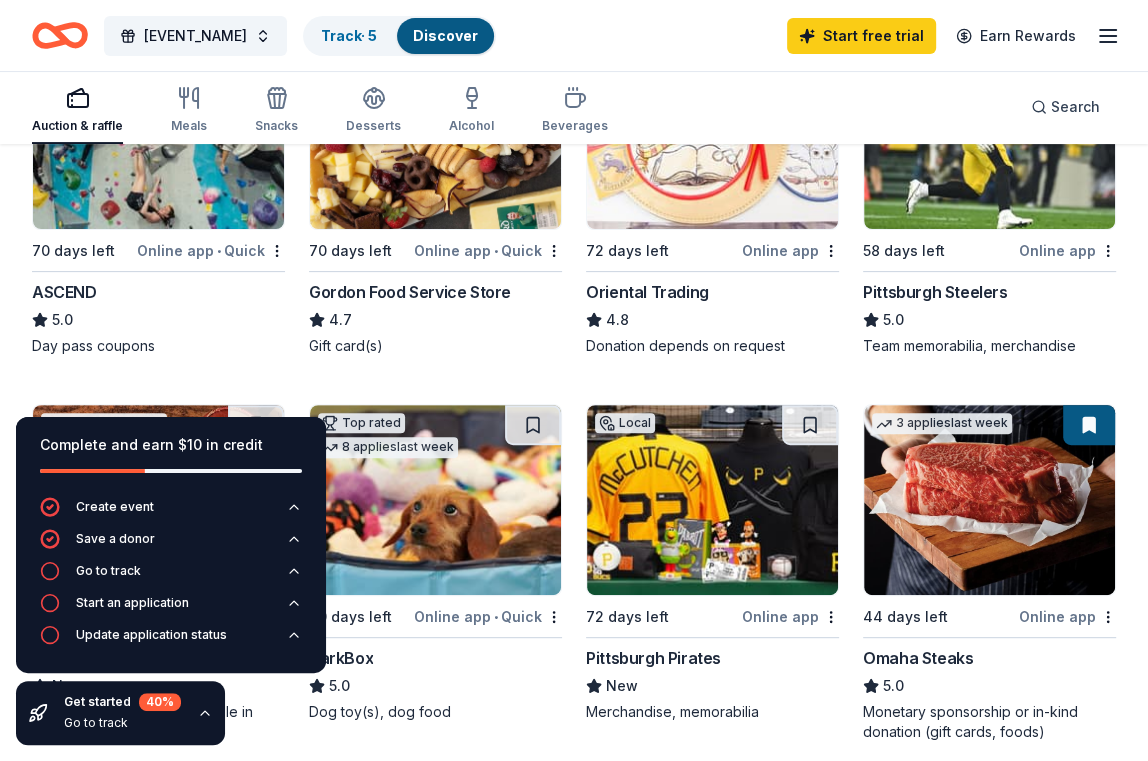 scroll, scrollTop: 0, scrollLeft: 0, axis: both 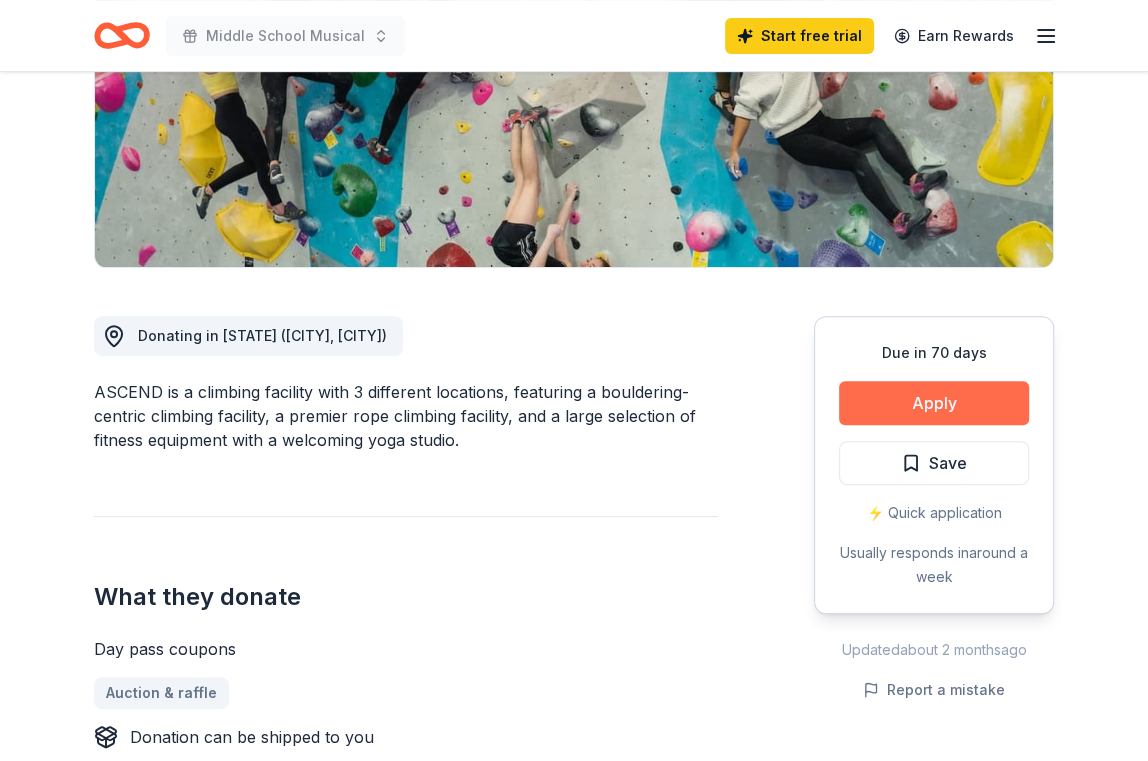 click on "Apply" at bounding box center (934, 403) 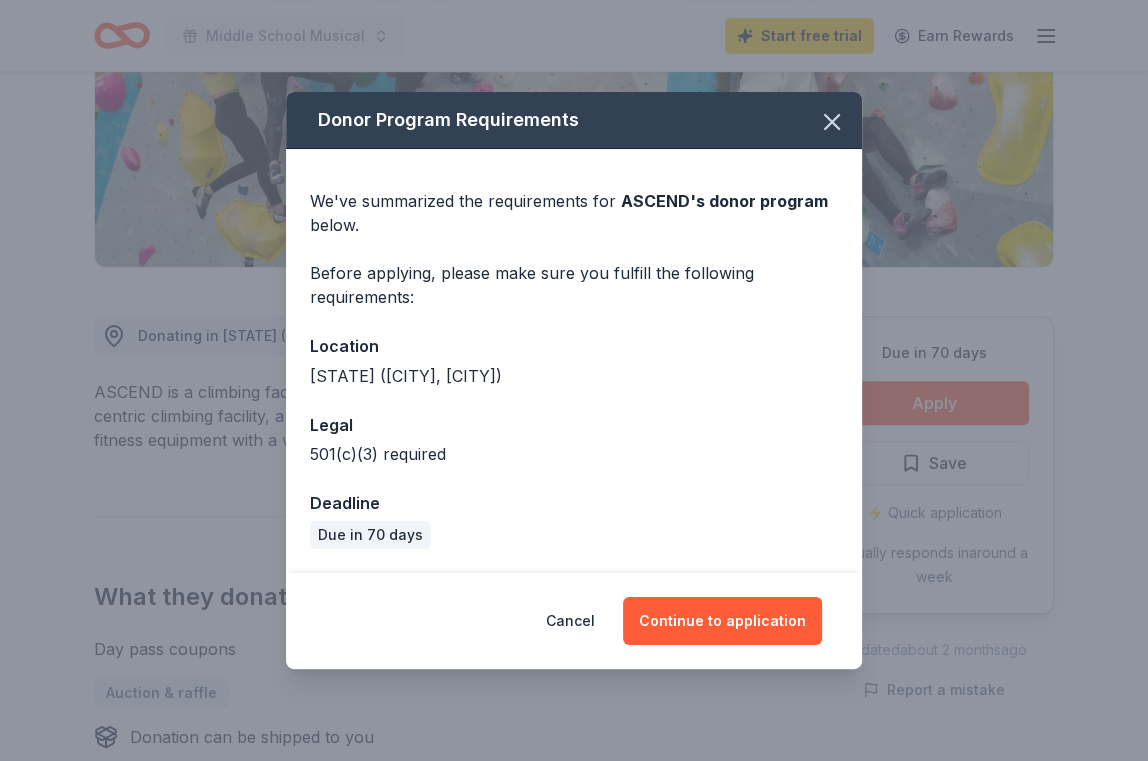click on "[STATE] ([CITY], [CITY])" at bounding box center [574, 376] 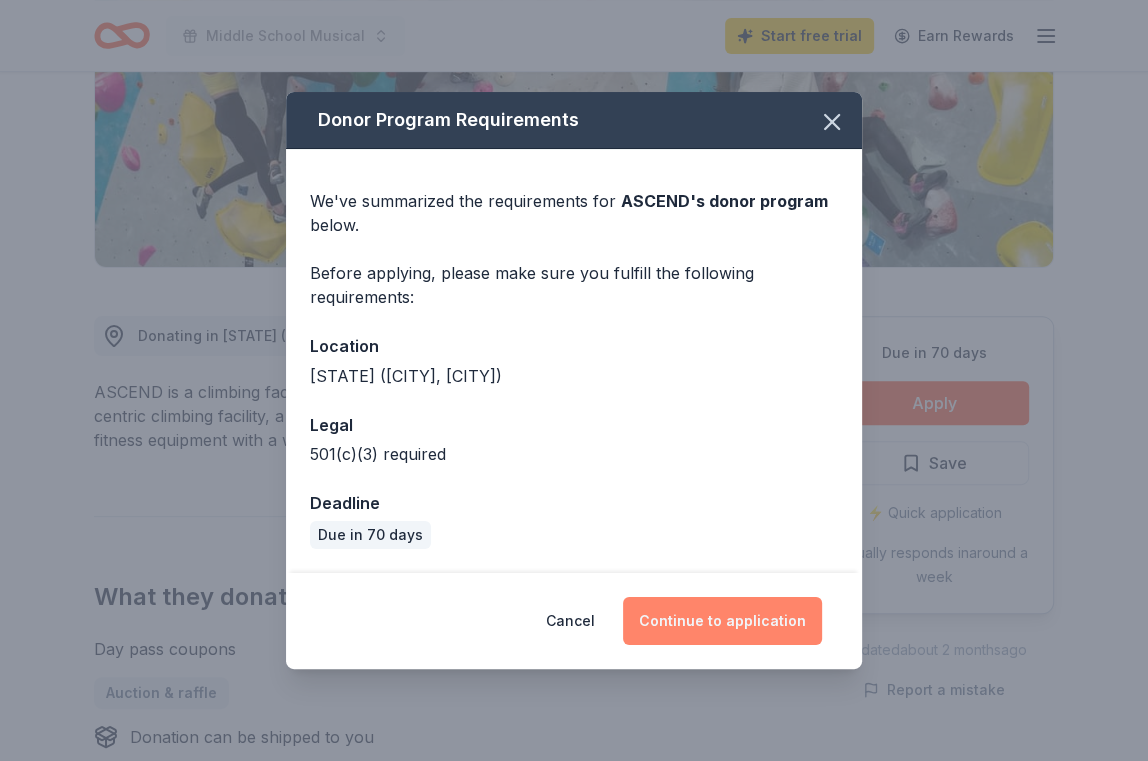 click on "Continue to application" at bounding box center [722, 621] 